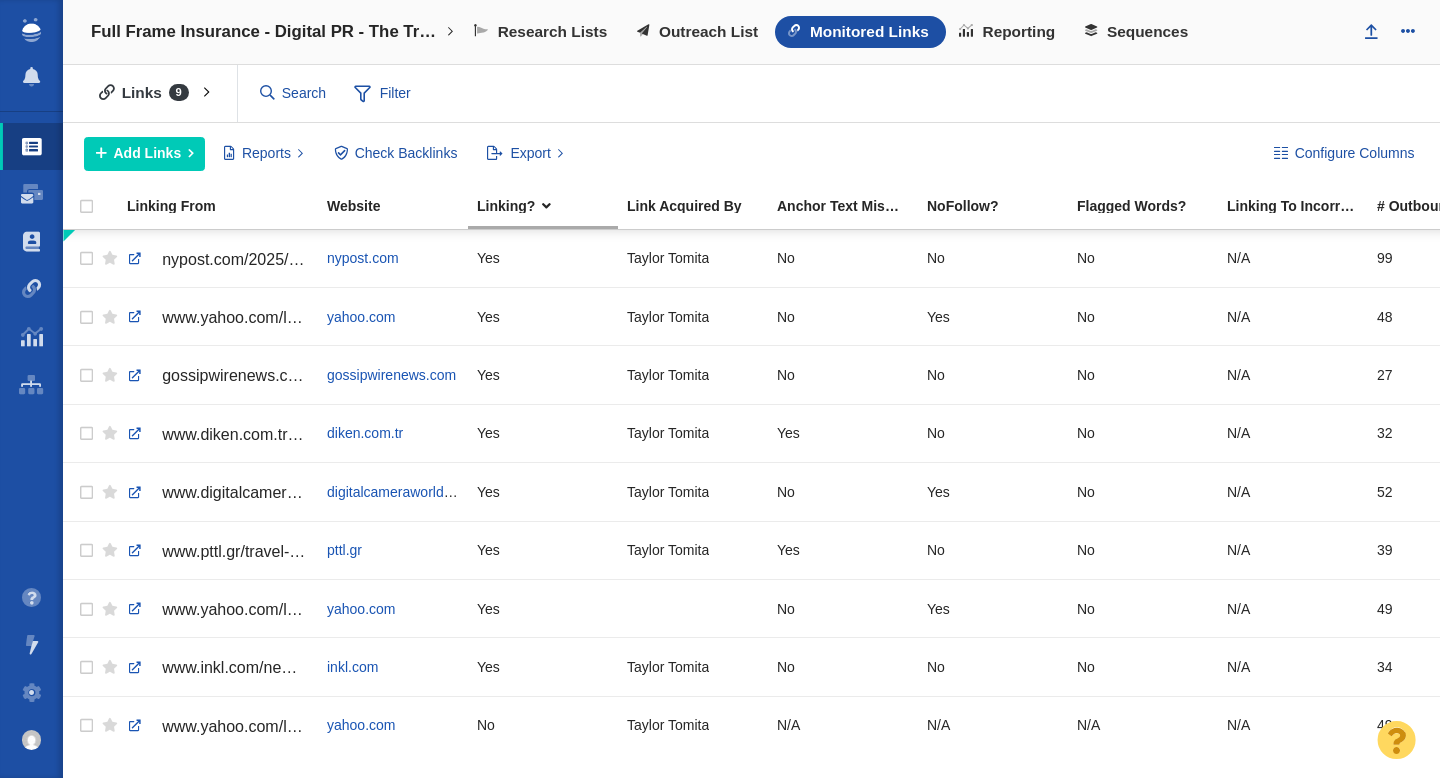 scroll, scrollTop: 0, scrollLeft: 0, axis: both 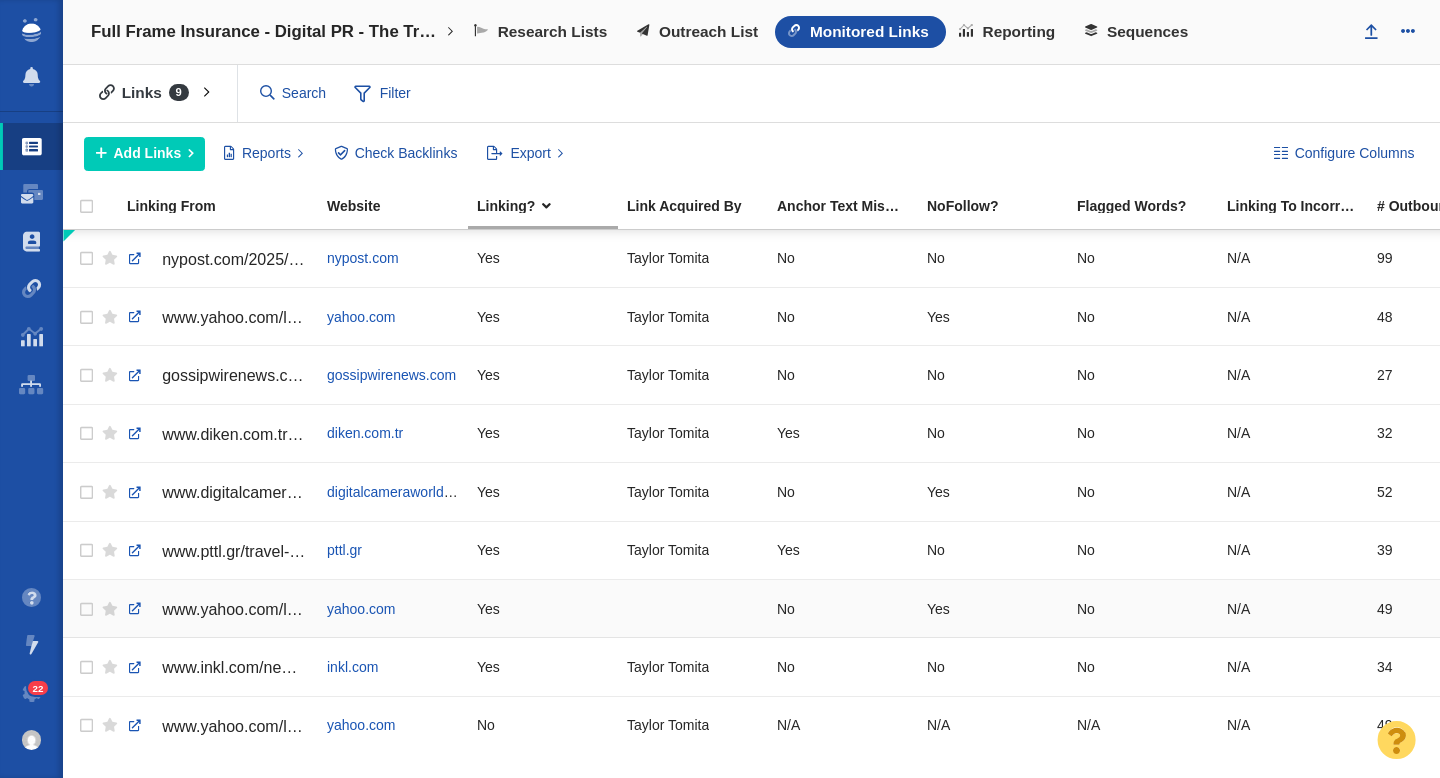 click at bounding box center (693, 608) 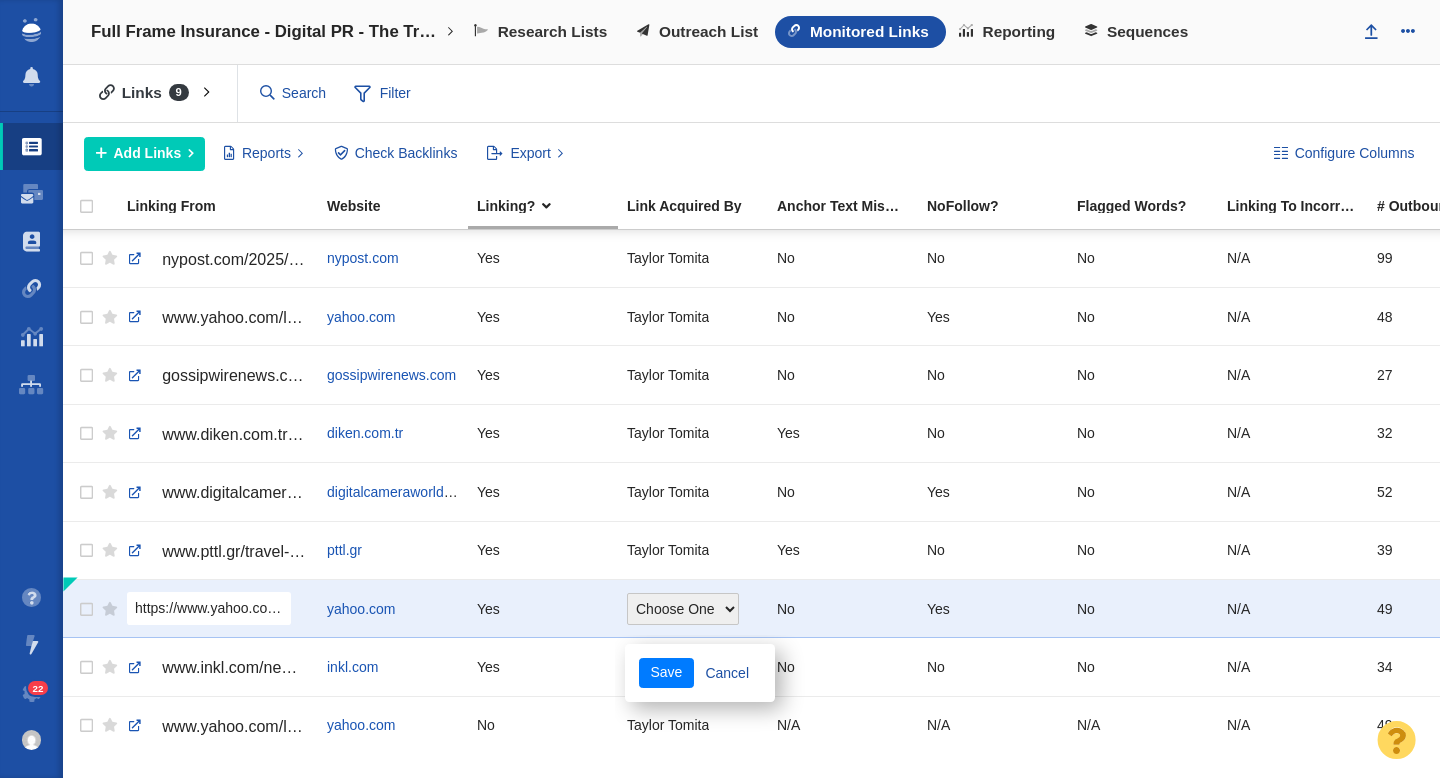 select on "31" 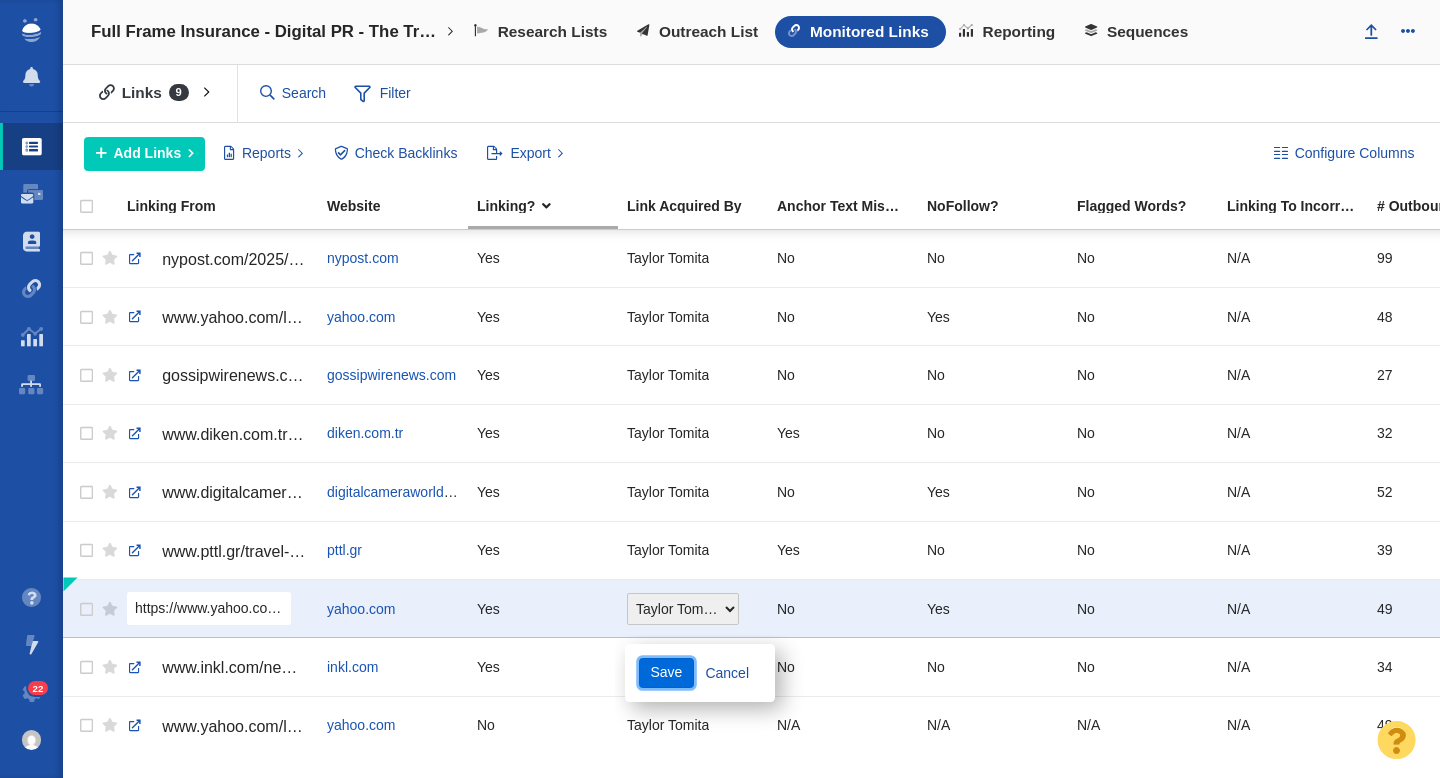 click on "Save" at bounding box center [666, 673] 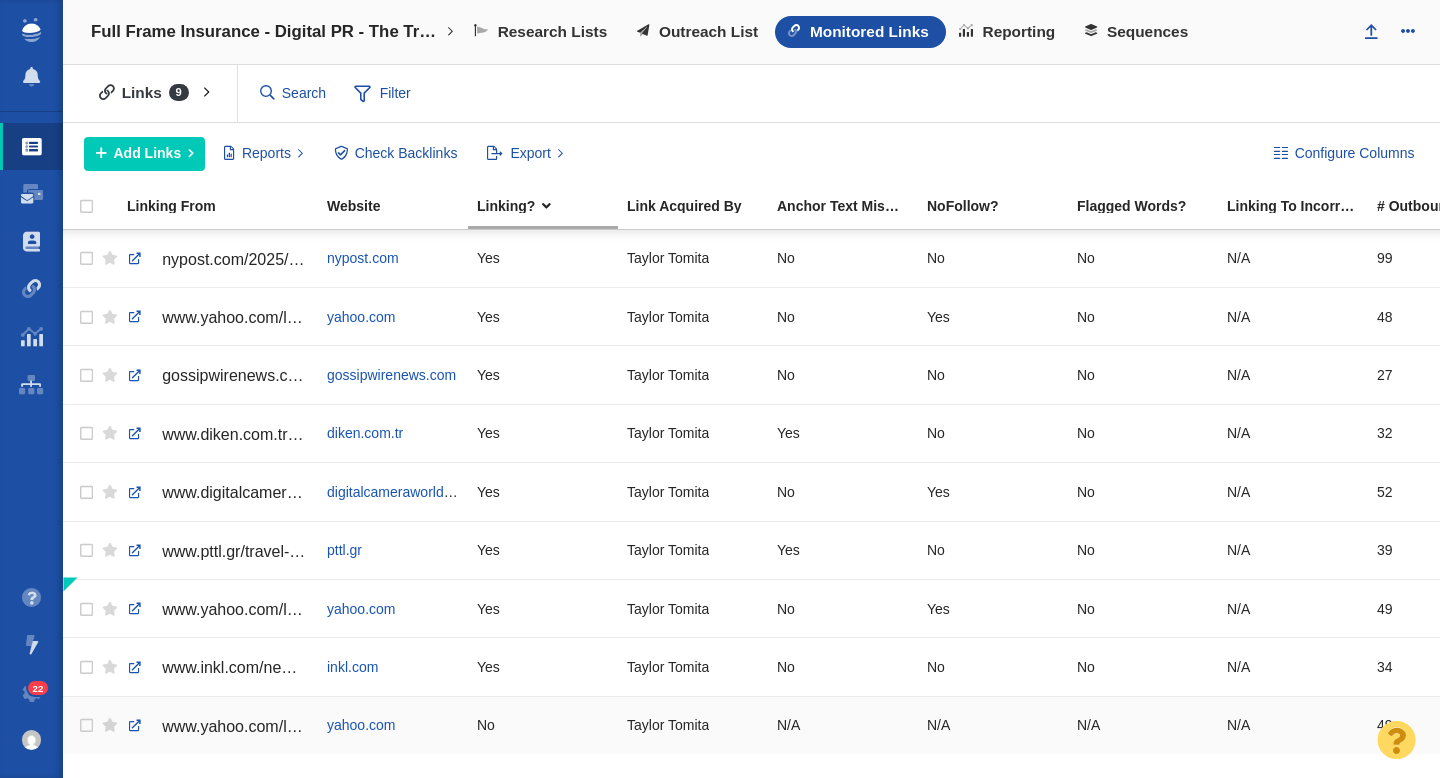 click on "www.yahoo.com/lifestyle/articles/crap-travel-photographer-good-news-091300402.html" at bounding box center [469, 726] 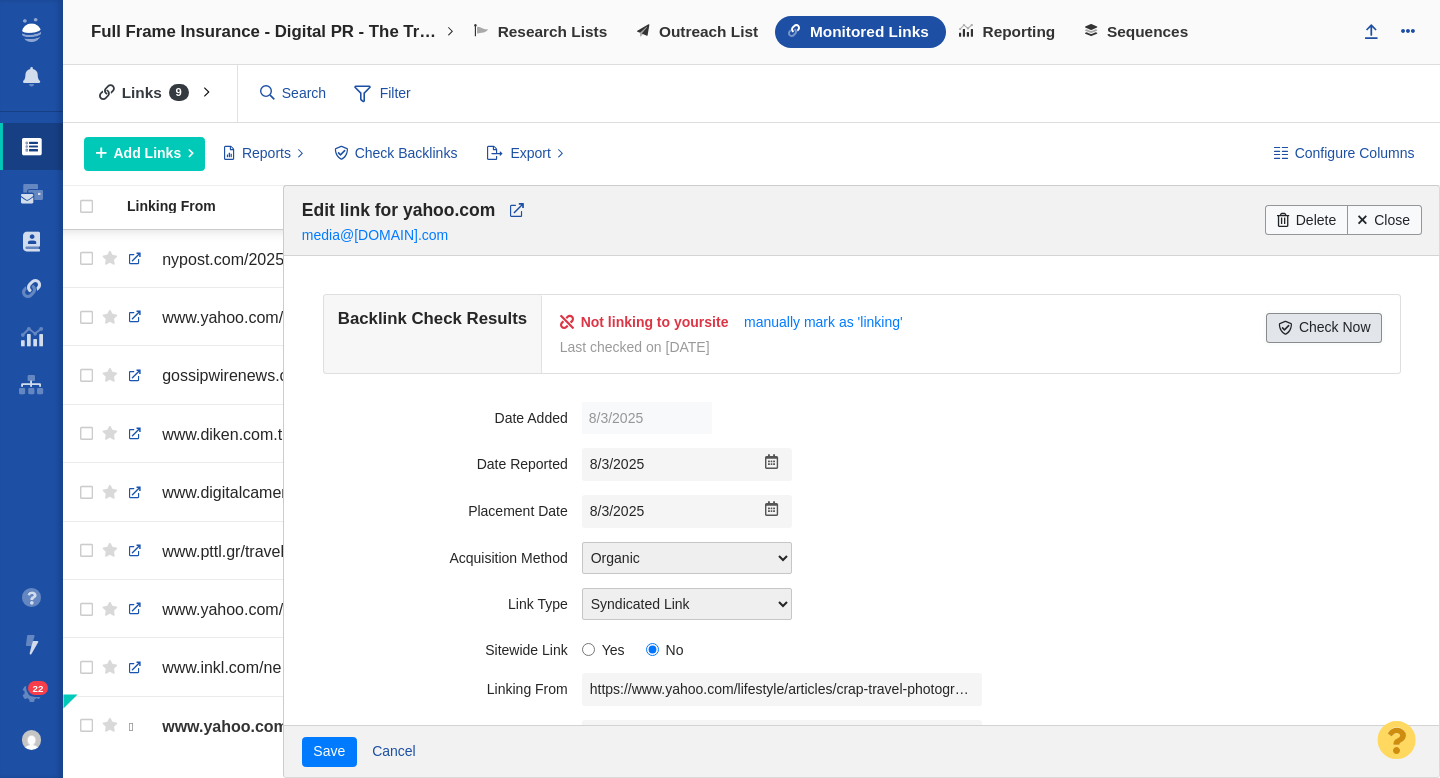 click on "Check Now" at bounding box center (1324, 328) 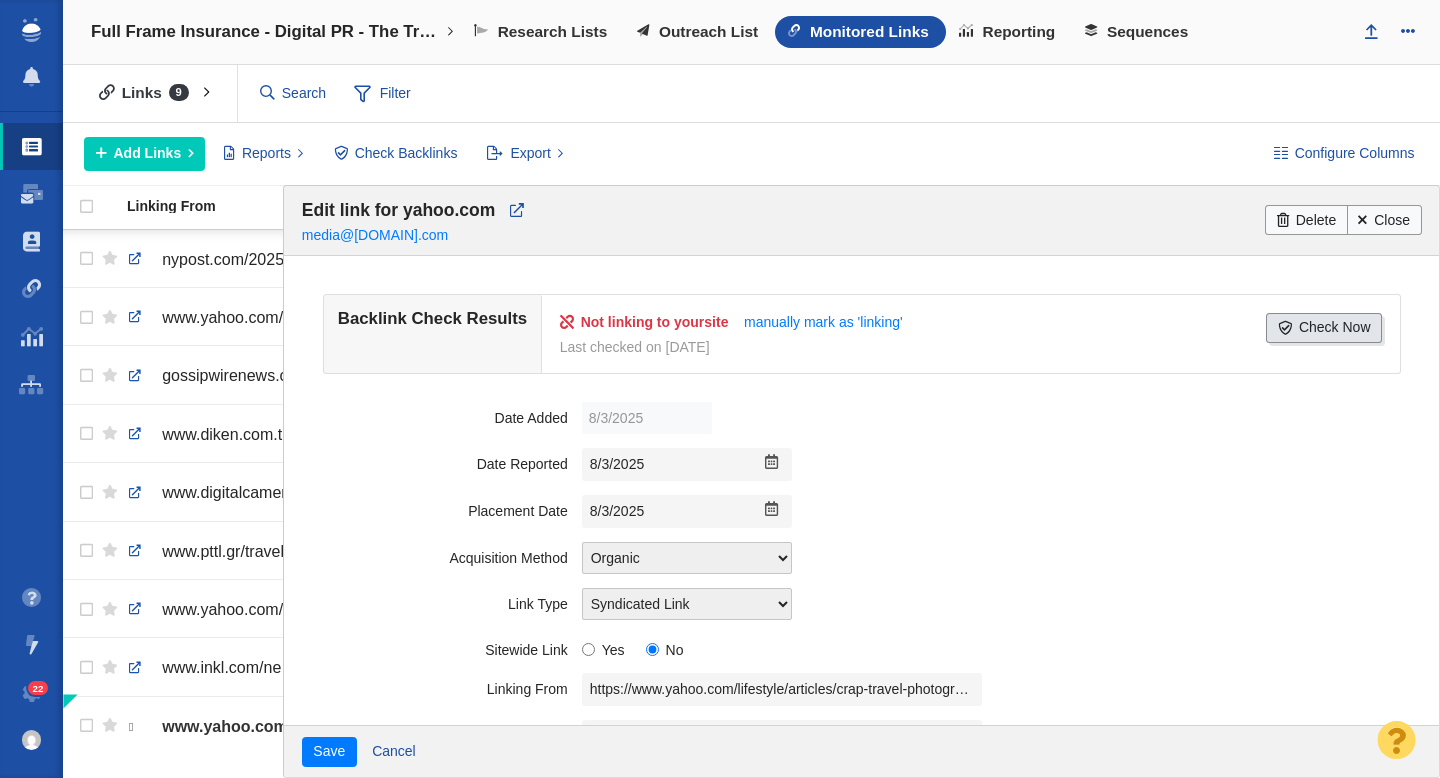 click on "Check Now" at bounding box center [1324, 328] 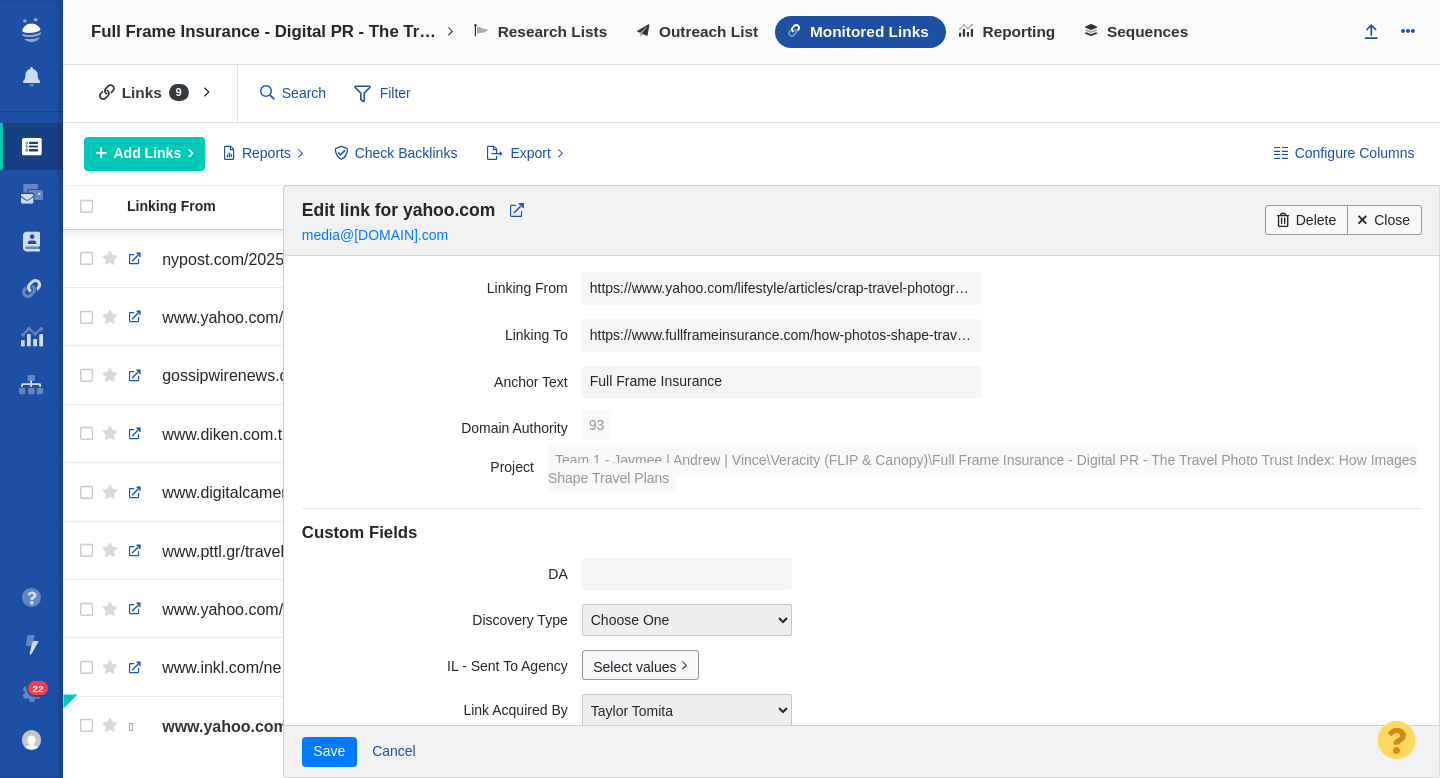 scroll, scrollTop: 420, scrollLeft: 0, axis: vertical 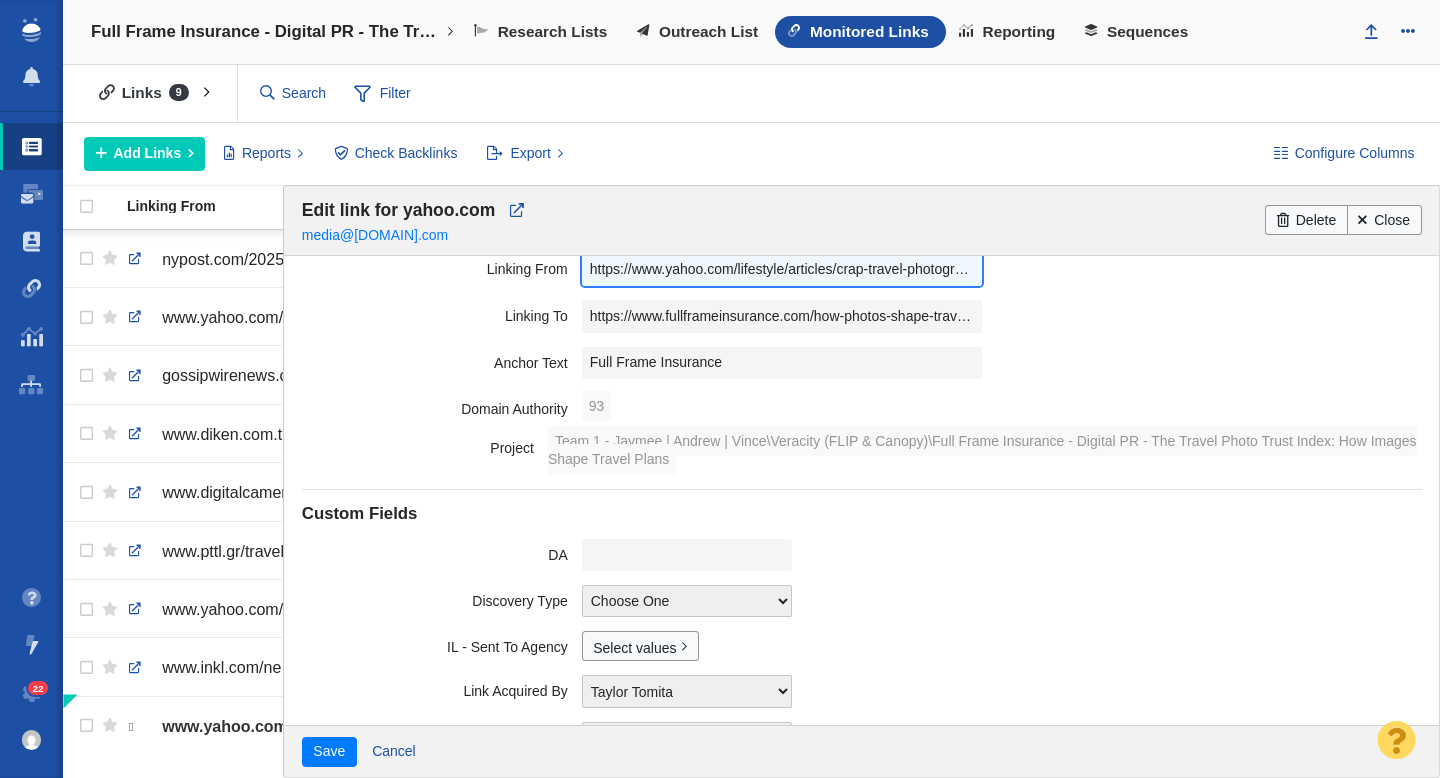 click on "https://www.yahoo.com/lifestyle/articles/crap-travel-photographer-good-news-091300402.html" at bounding box center (782, 269) 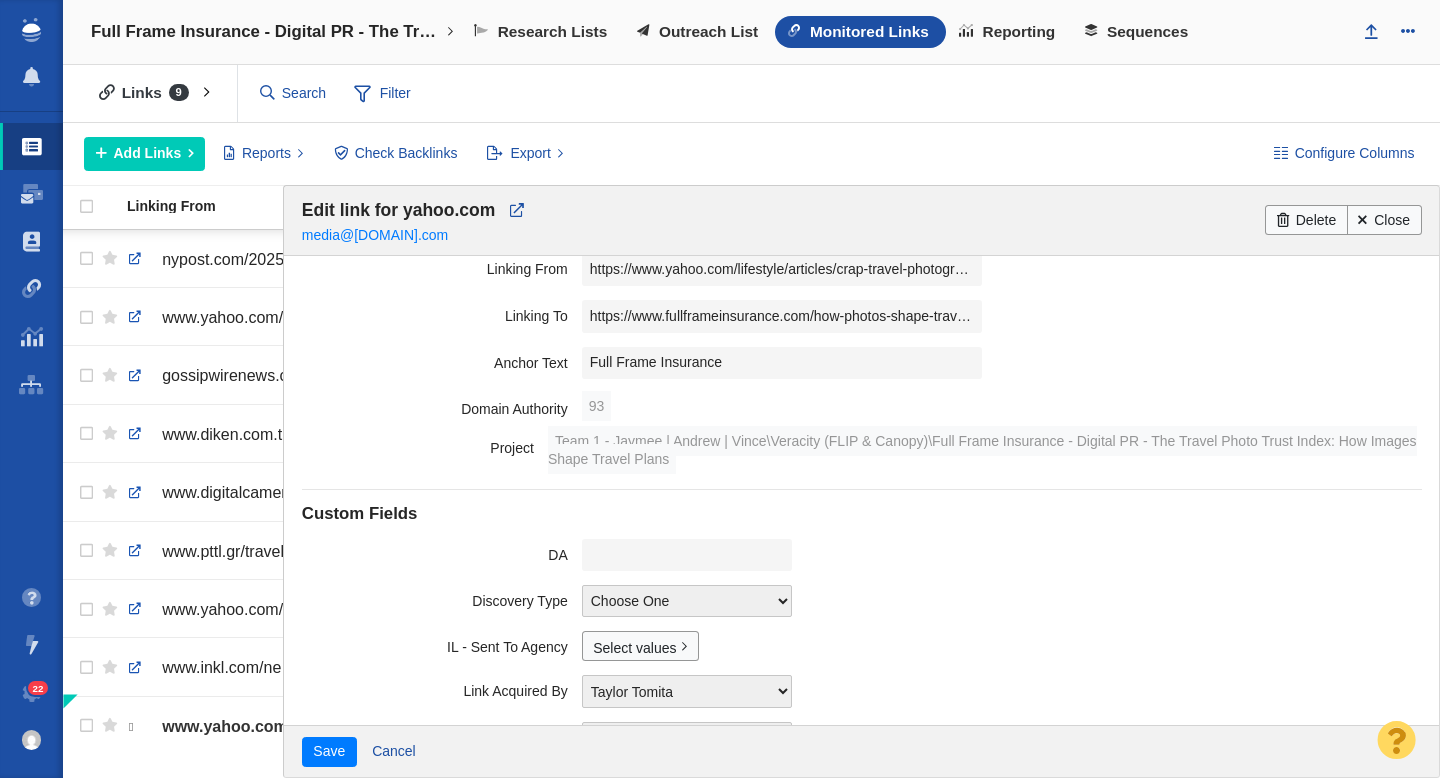 click on "Full Frame Insurance" at bounding box center (1002, 363) 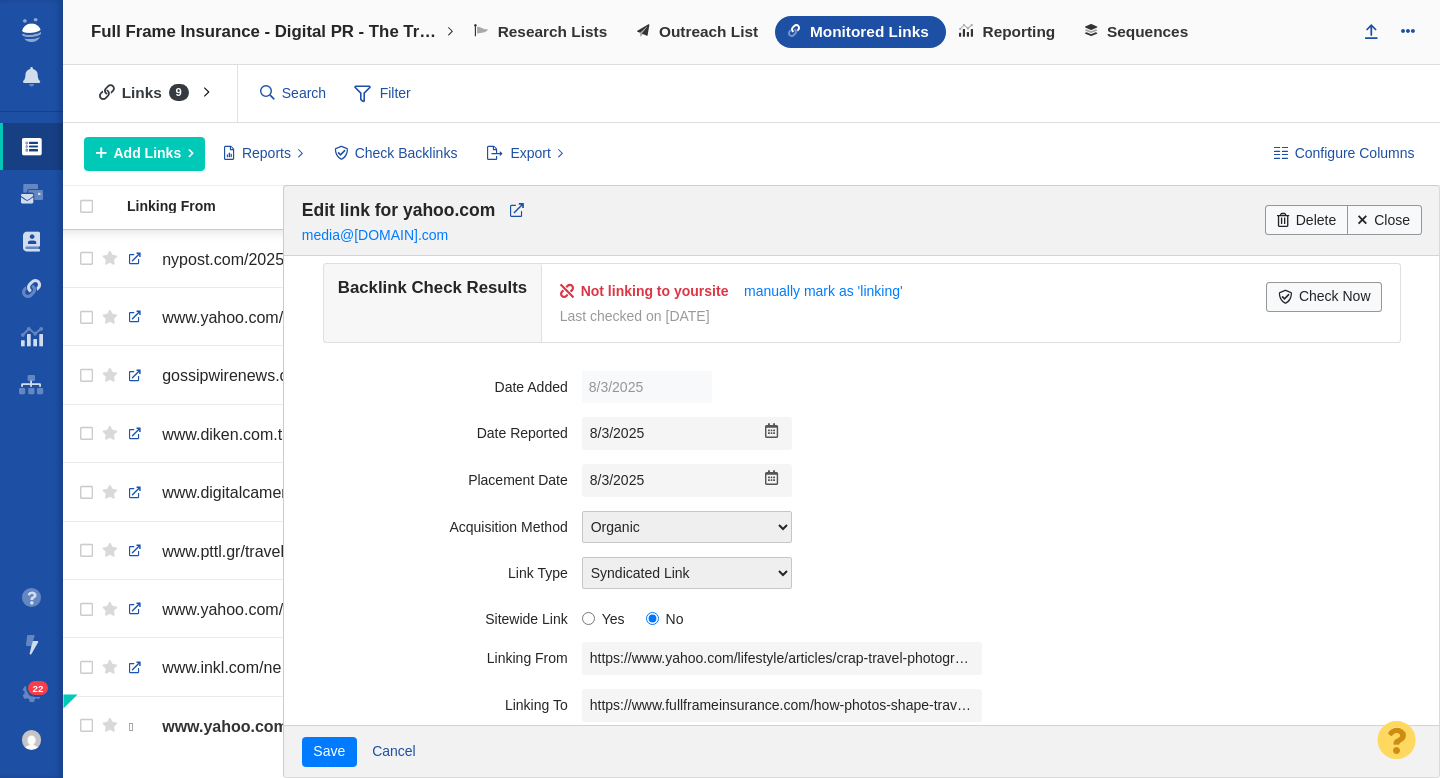 scroll, scrollTop: 0, scrollLeft: 0, axis: both 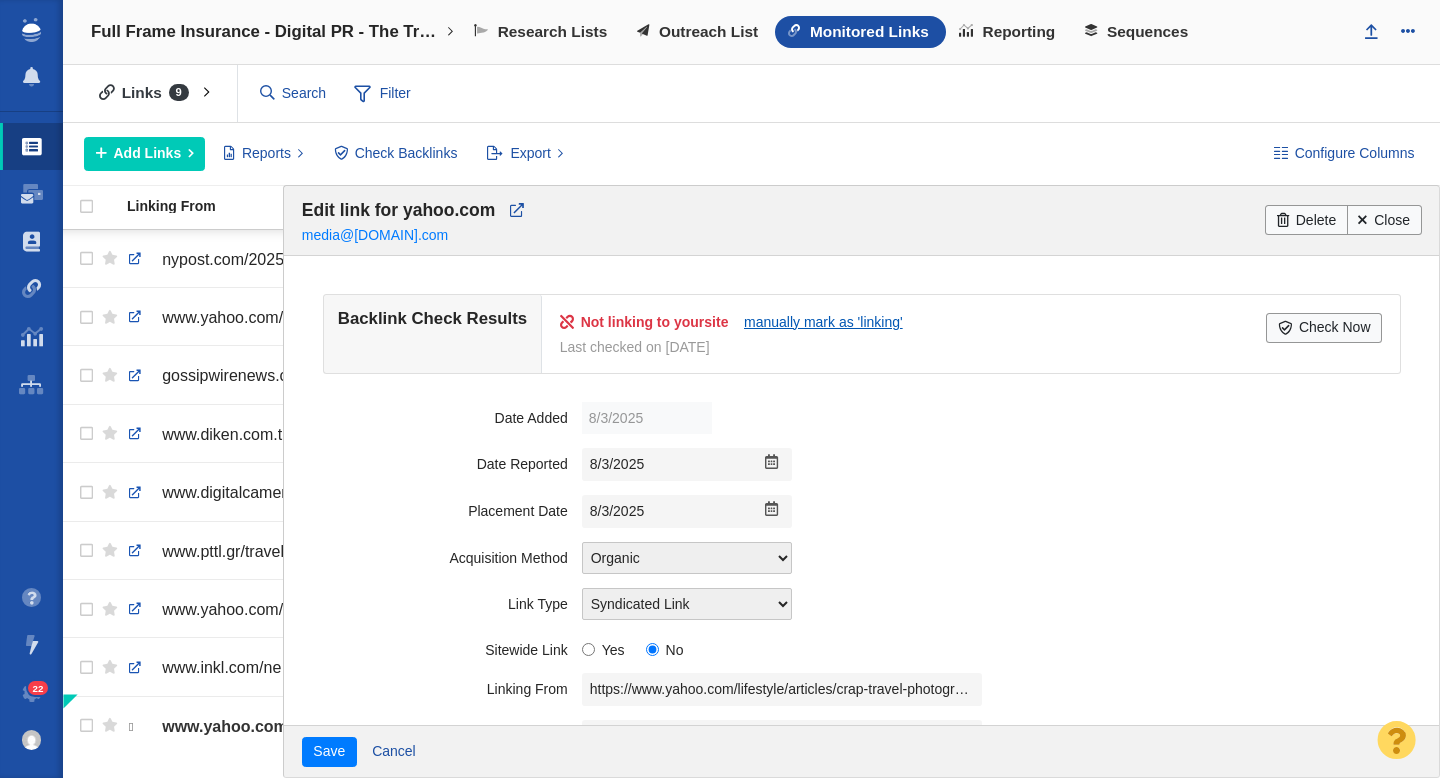 click on "manually mark as 'linking'" at bounding box center [823, 322] 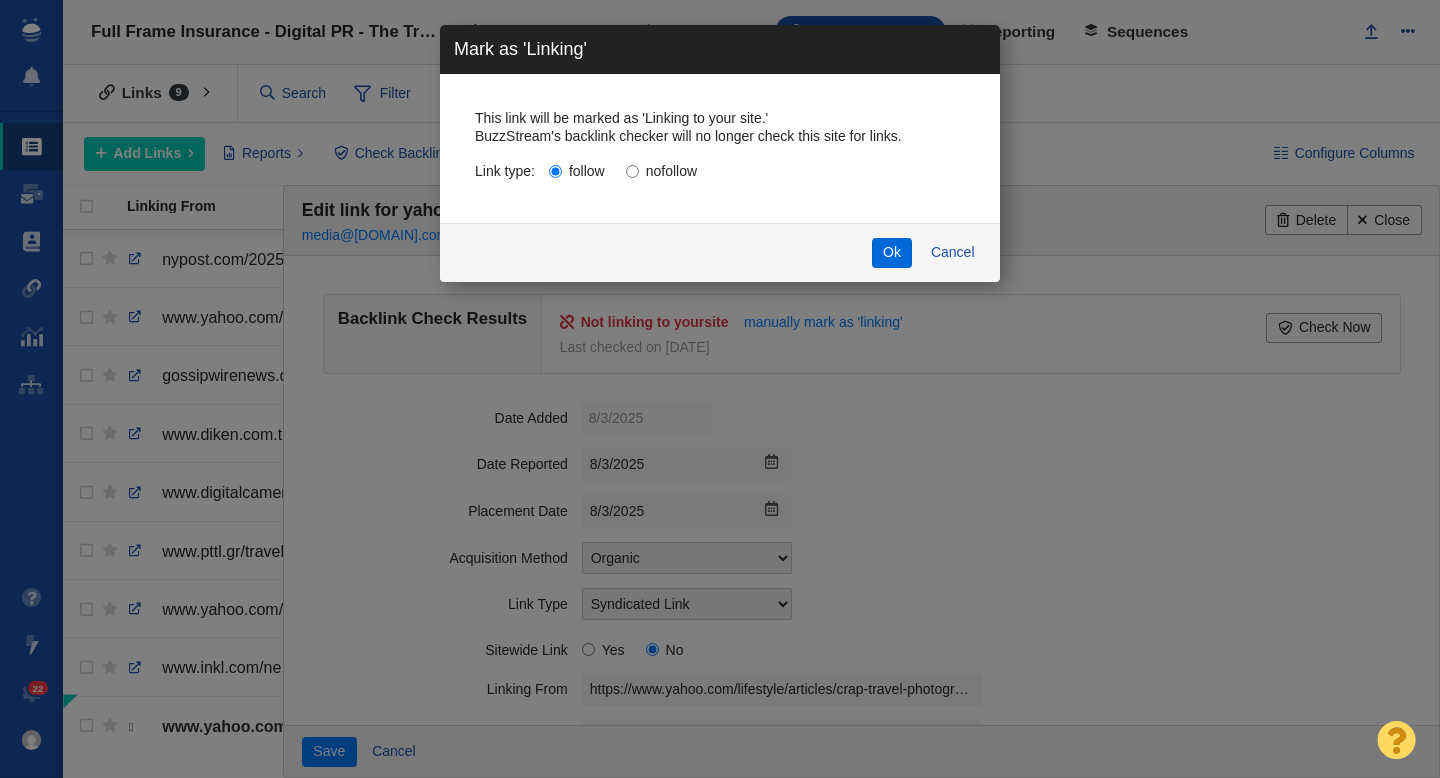 click on "Ok" at bounding box center (892, 253) 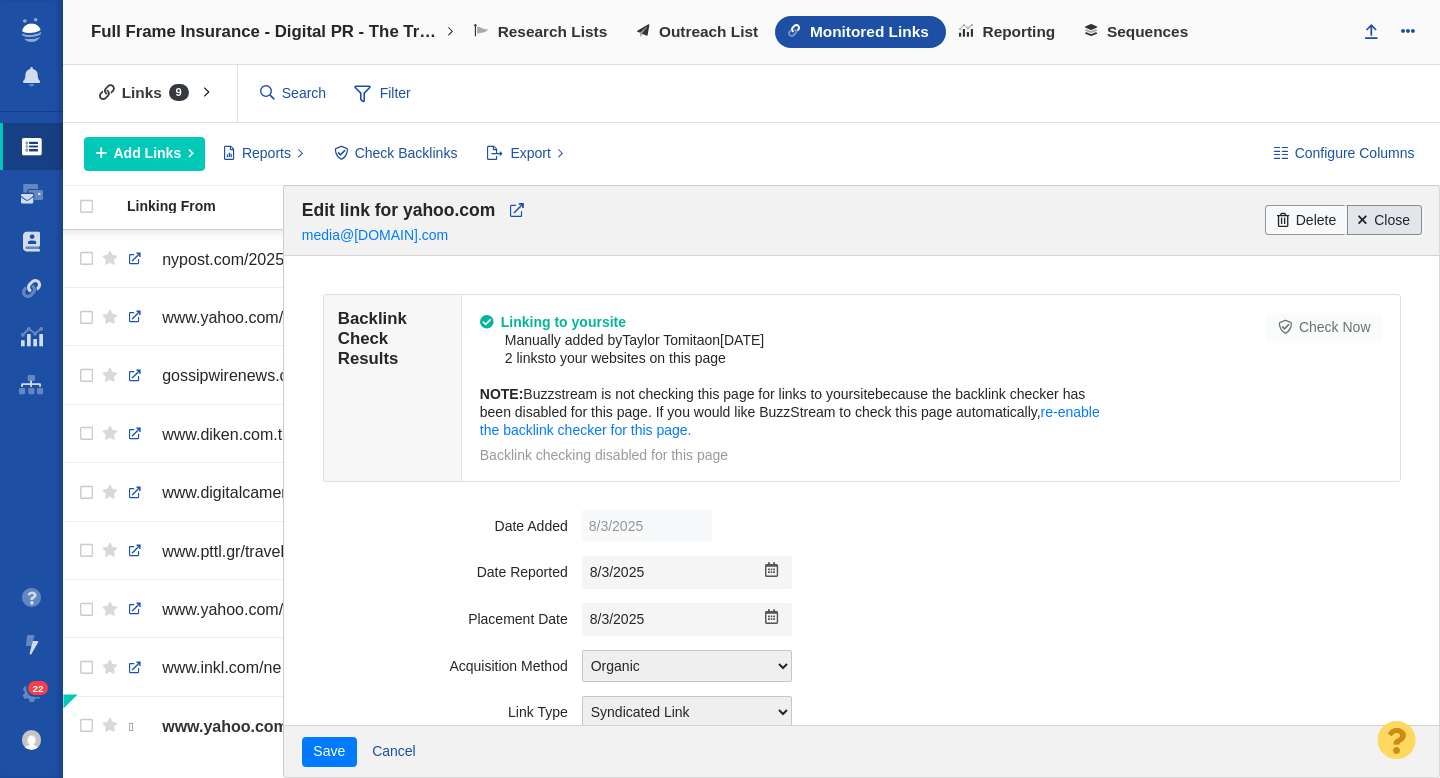click on "Close" at bounding box center [1384, 220] 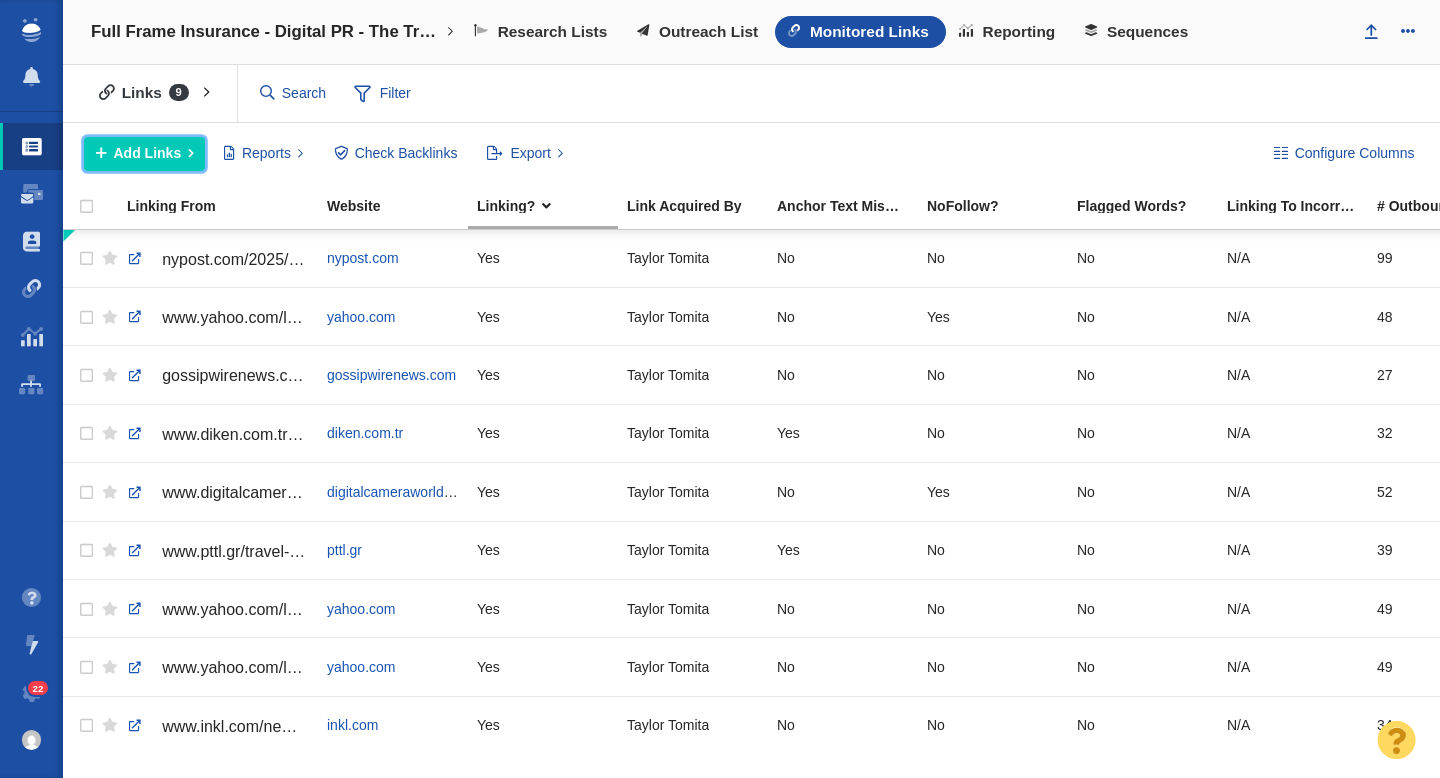 click on "Add Links" at bounding box center (148, 153) 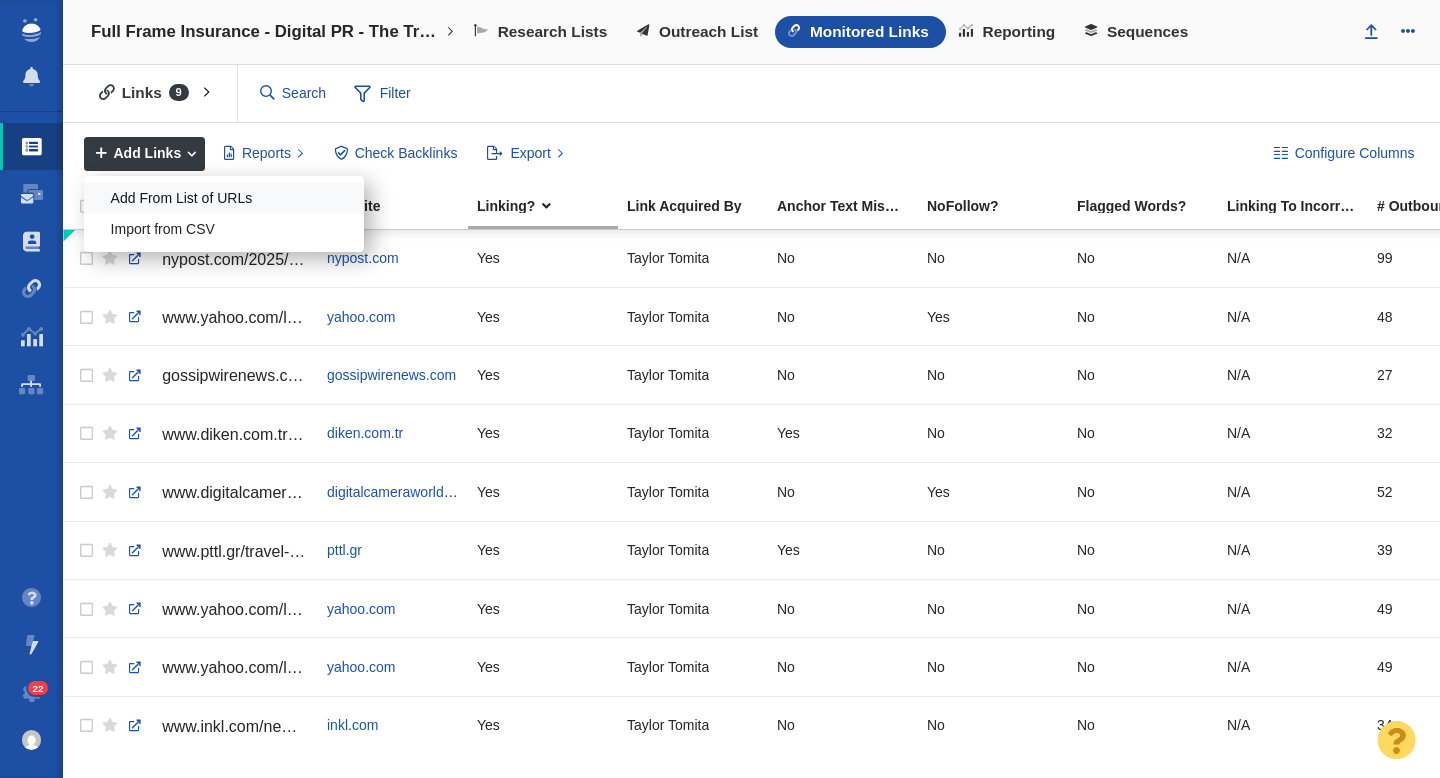 click on "Add From List of URLs" at bounding box center (224, 198) 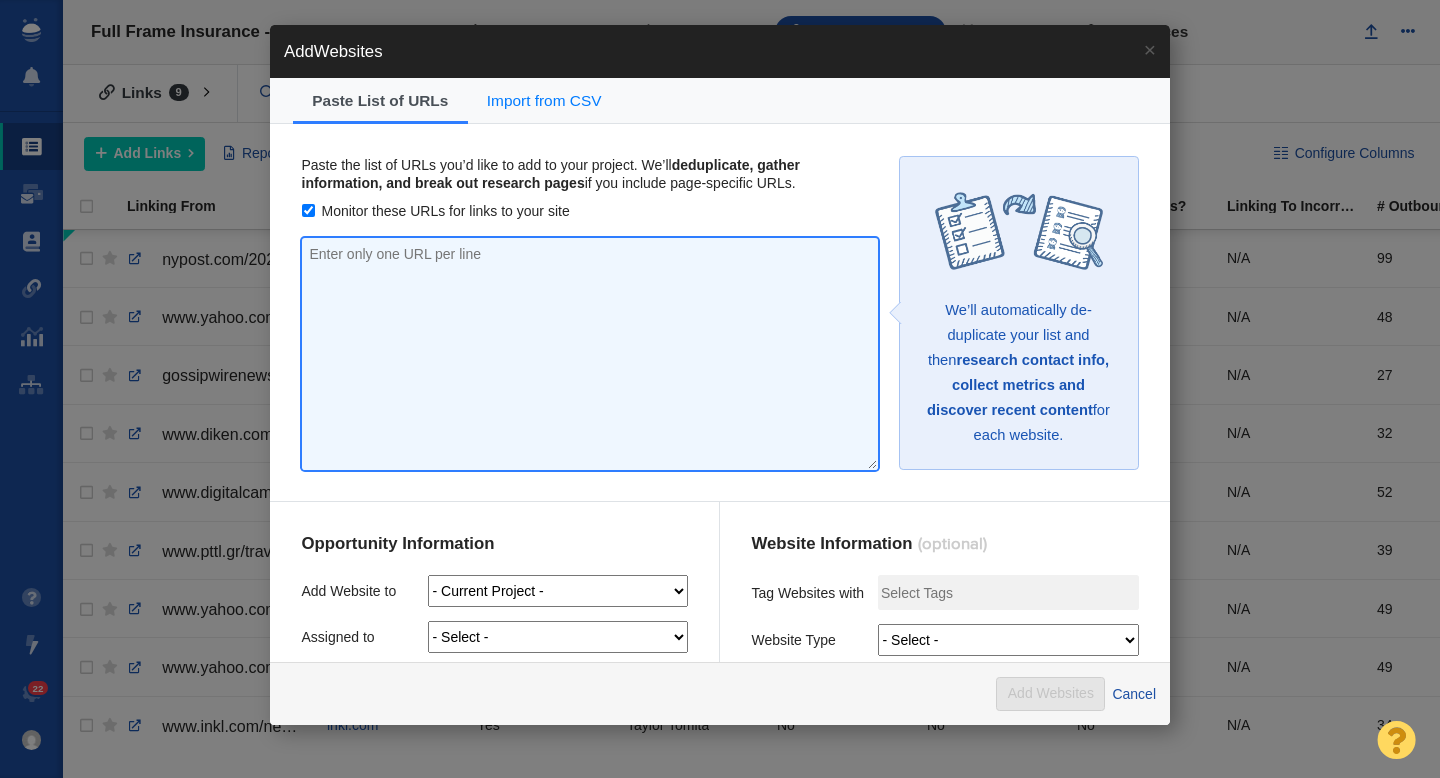 click at bounding box center (590, 354) 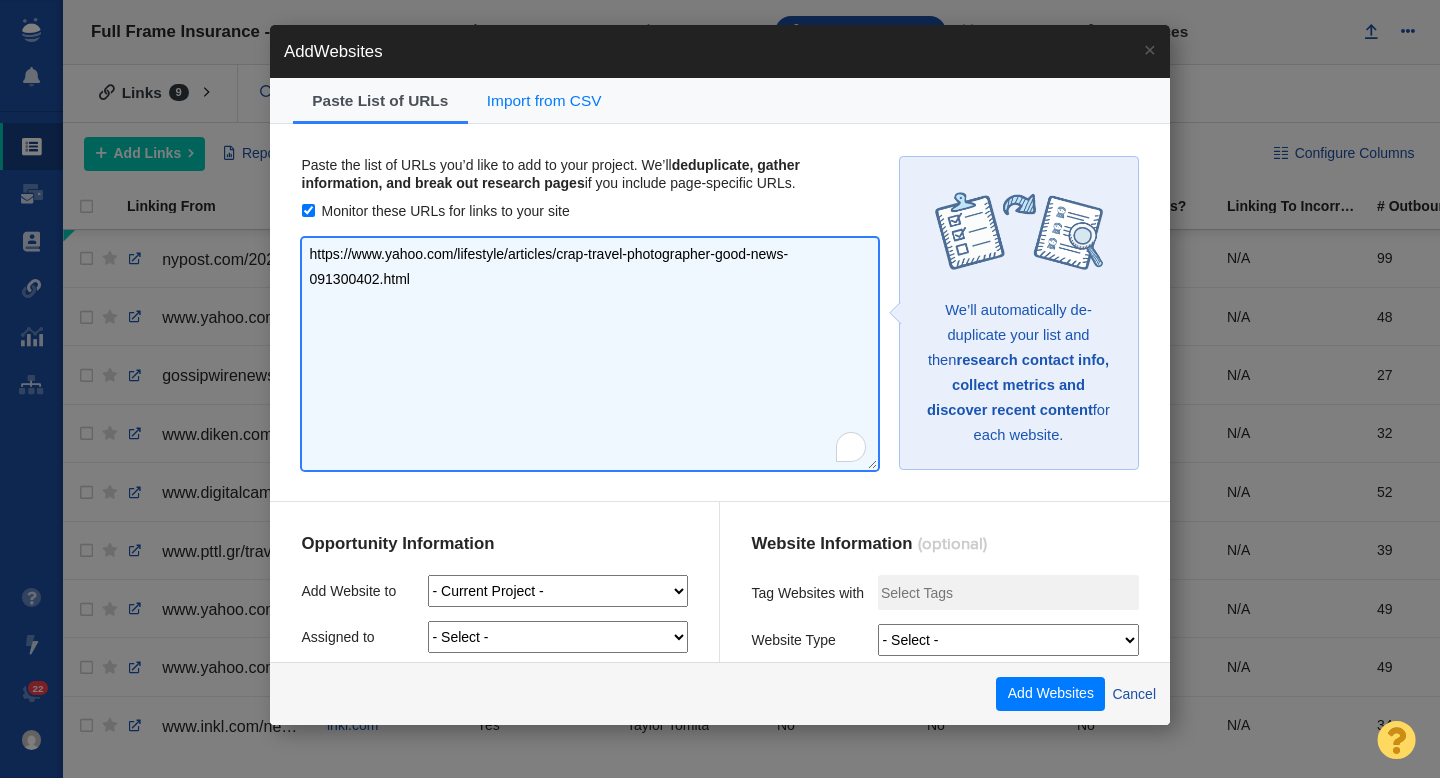click on "https://www.yahoo.com/lifestyle/articles/crap-travel-photographer-good-news-091300402.html" at bounding box center [590, 354] 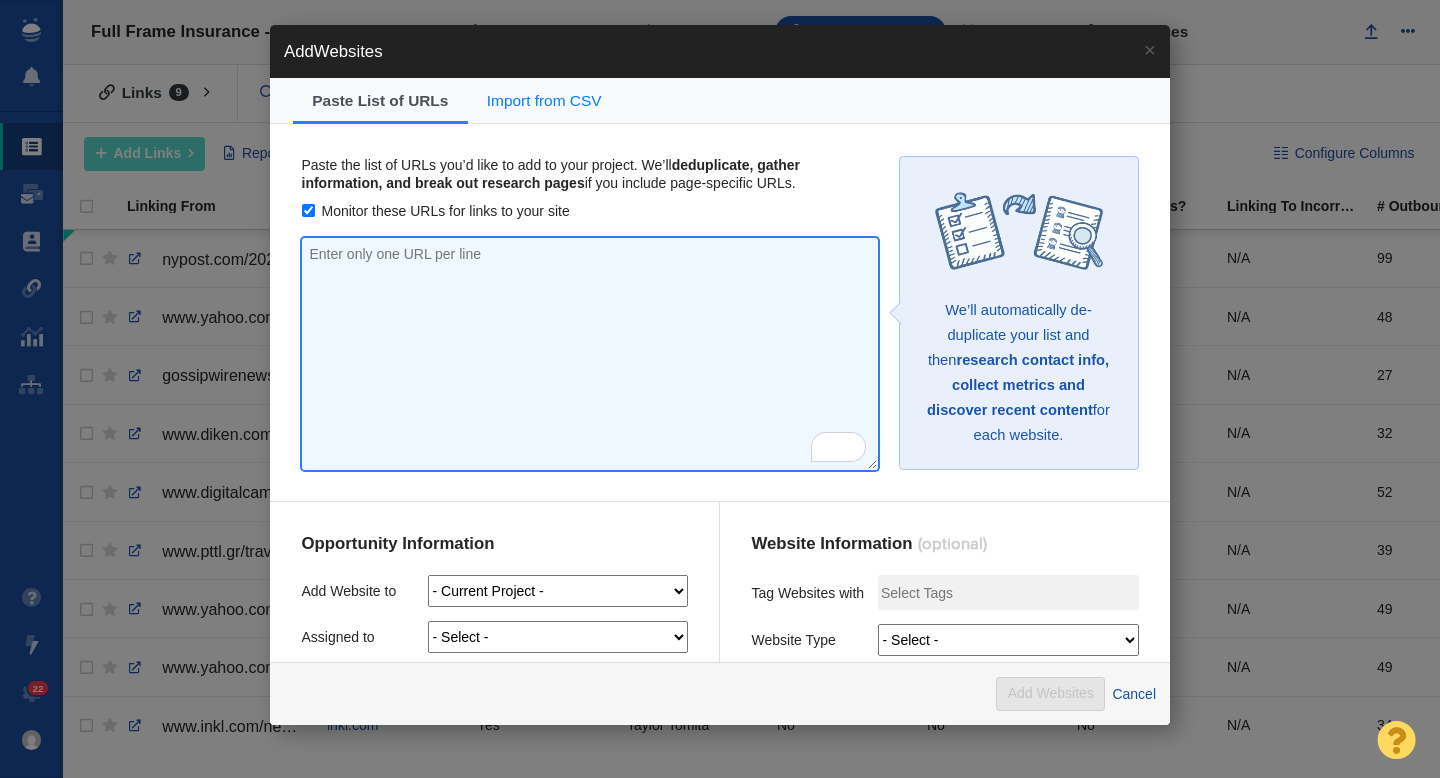 paste on "https://www.diyphotography.net/fake-pictures-ruining-travel-photography/" 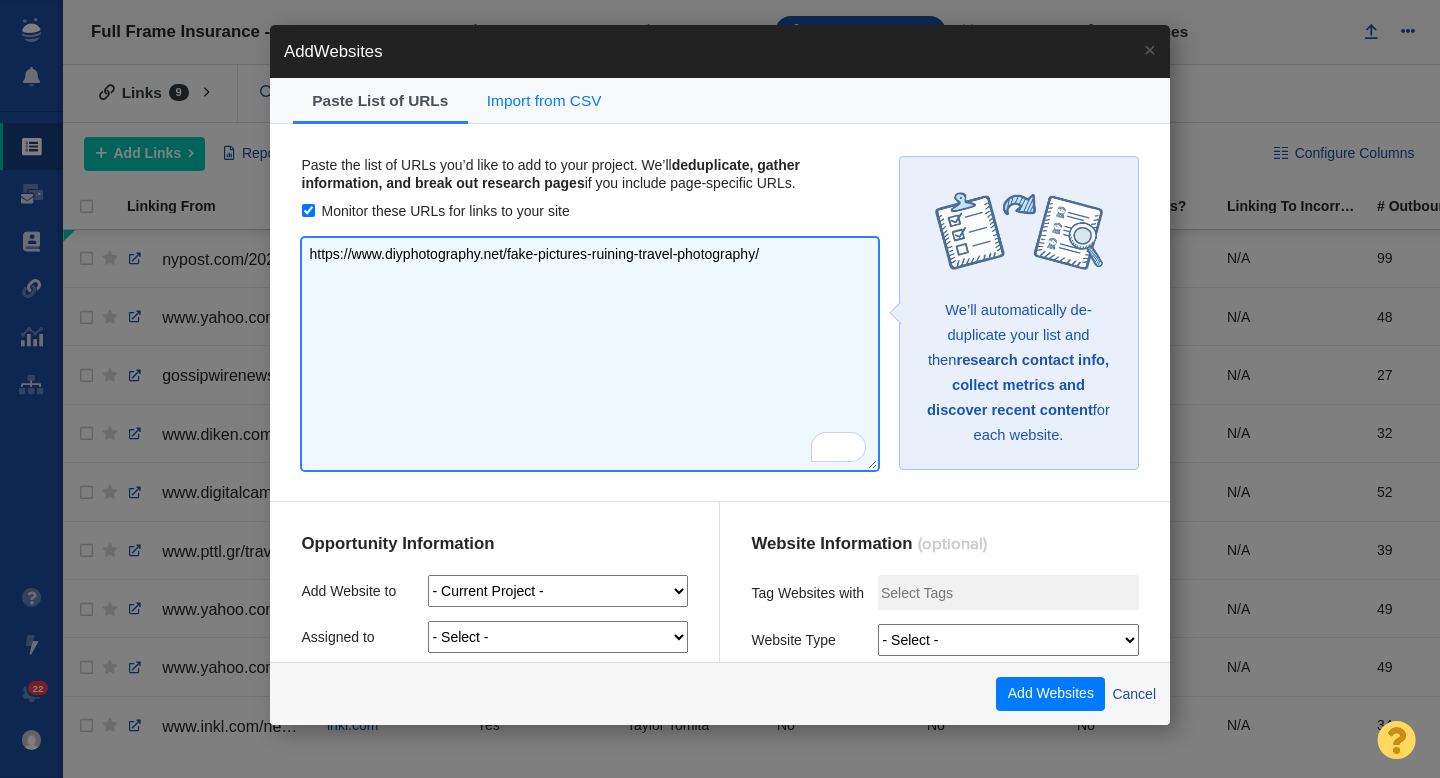 type on "https://www.diyphotography.net/fake-pictures-ruining-travel-photography/" 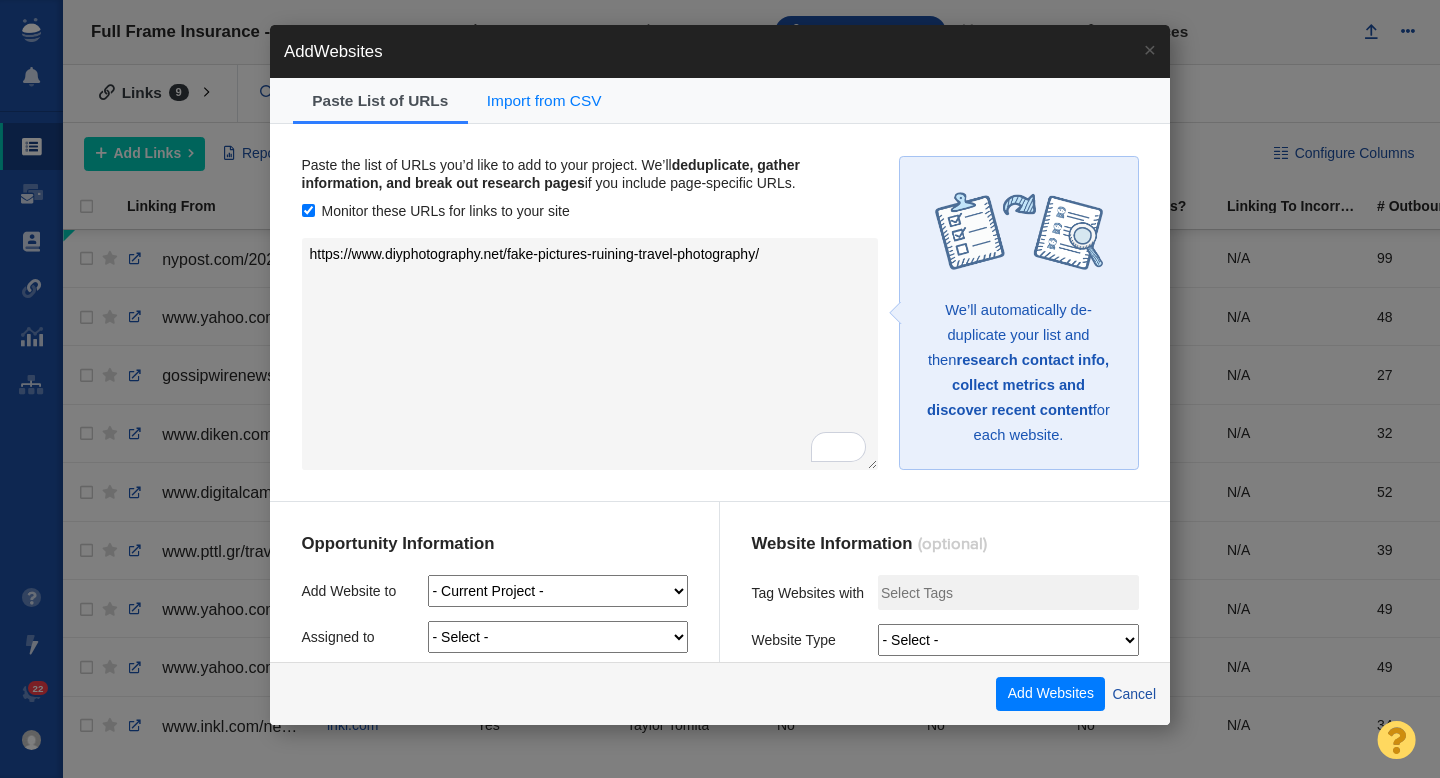 click on "- Select -
[TEXT]
[TEXT]
[FIRST] [LAST]
[FIRST] [LAST]
[FIRST] [LAST]
[FIRST] [LAST]
[FIRST] [LAST]
[FIRST] [LAST]
[FIRST] [LAST]
[FIRST] [LAST]
[FIRST] [LAST]
[FIRST] [LAST]
[FIRST] [LAST]
[FIRST] [LAST]
[FIRST] [LAST]
[FIRST] [LAST]
[FIRST] [LAST]
[FIRST] [LAST]
[FIRST] [LAST]
[FIRST] [LAST]
[FIRST] [LAST]
[FIRST] [LAST]
[FIRST] [LAST]
[FIRST] [LAST]
[FIRST] [LAST]
[FIRST] [LAST]
[FIRST] [LAST]
[FIRST] [LAST]
[FIRST] [LAST]
[FIRST] [LAST]
[FIRST] [LAST]
[FIRST] [LAST]
[FIRST] [LAST]" at bounding box center [558, 637] 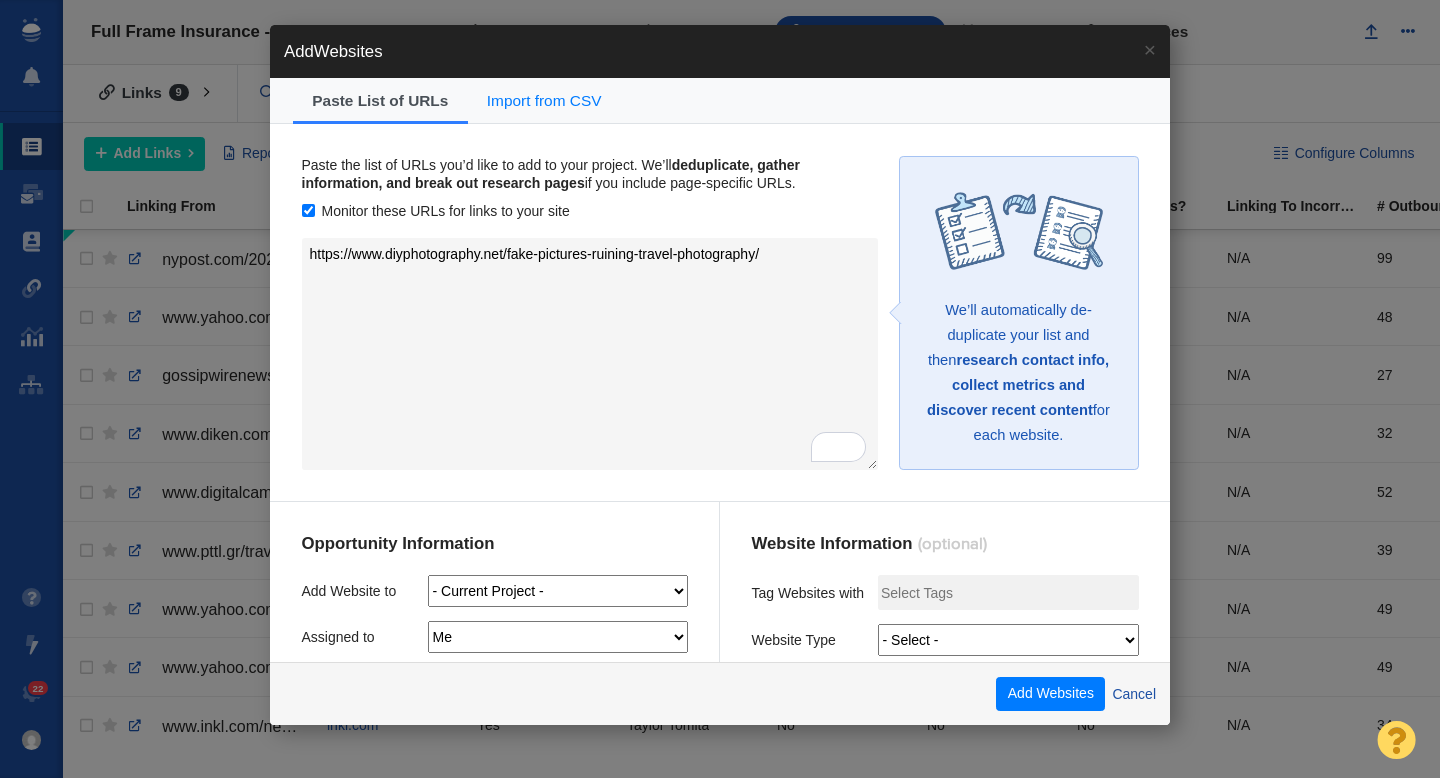 scroll, scrollTop: 42, scrollLeft: 0, axis: vertical 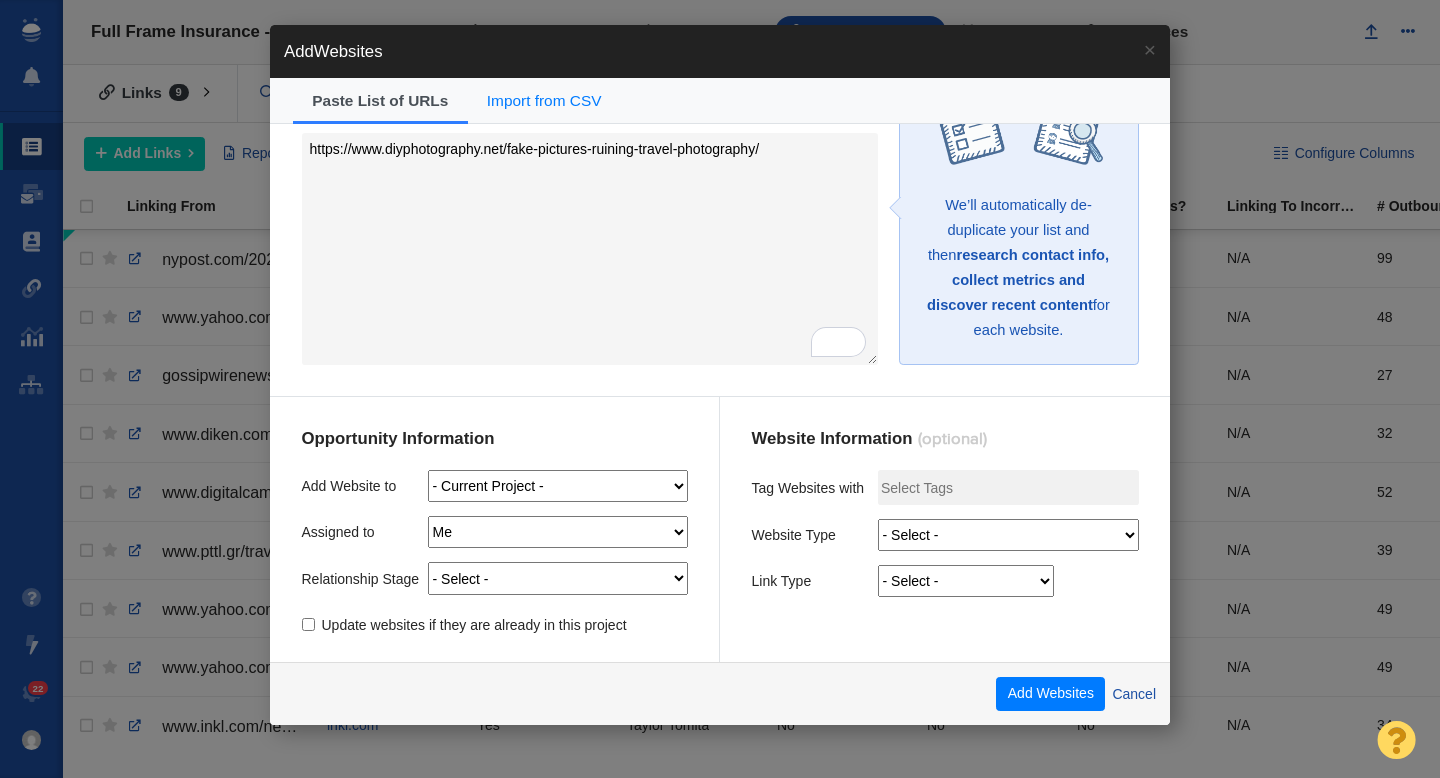 click on "- Select -
Resource Link Building
Guest Post
Fresh Mention
404 Reclamation
Broken Link Building
Infographic
Directory Listing
Scholarship
Wiki/Reference
Link Optimization
Backlink Removal
Discount Link
Citation / NAP
Reverse Image Search Link Building
Social Share
Partnership
Research - Writing Co Op
NULL
YouTube Channel
Twitch Profile" at bounding box center [1008, 535] 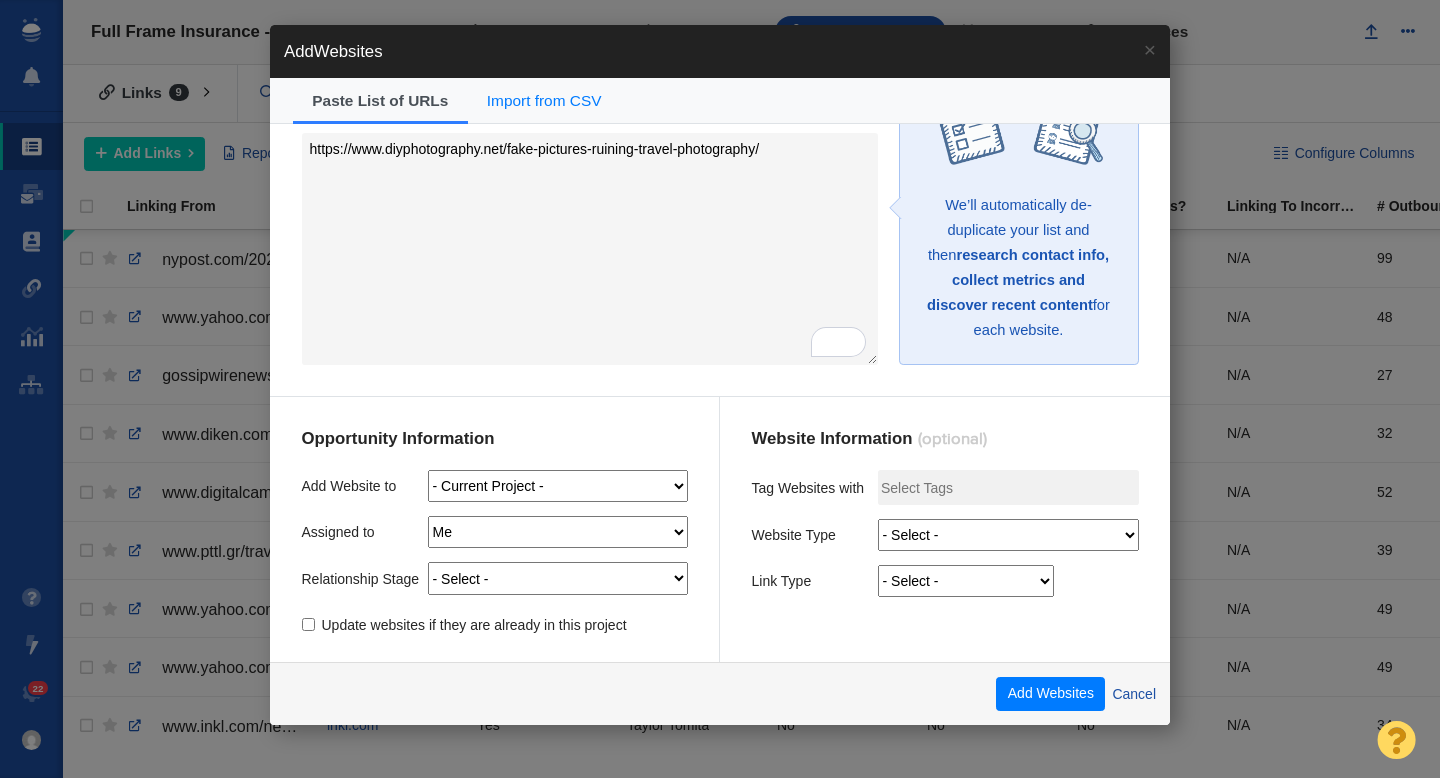 select on "4" 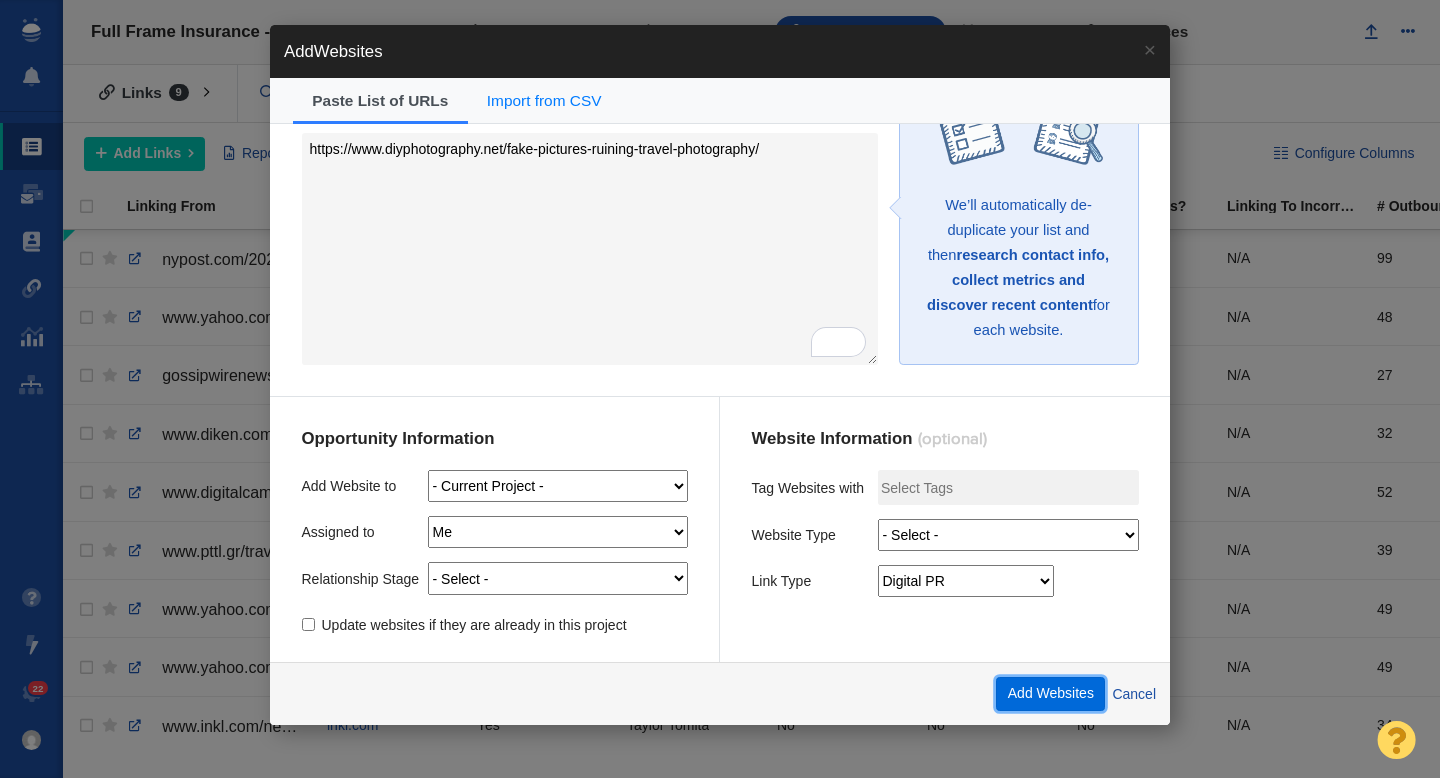click on "Add Websites" at bounding box center [1050, 694] 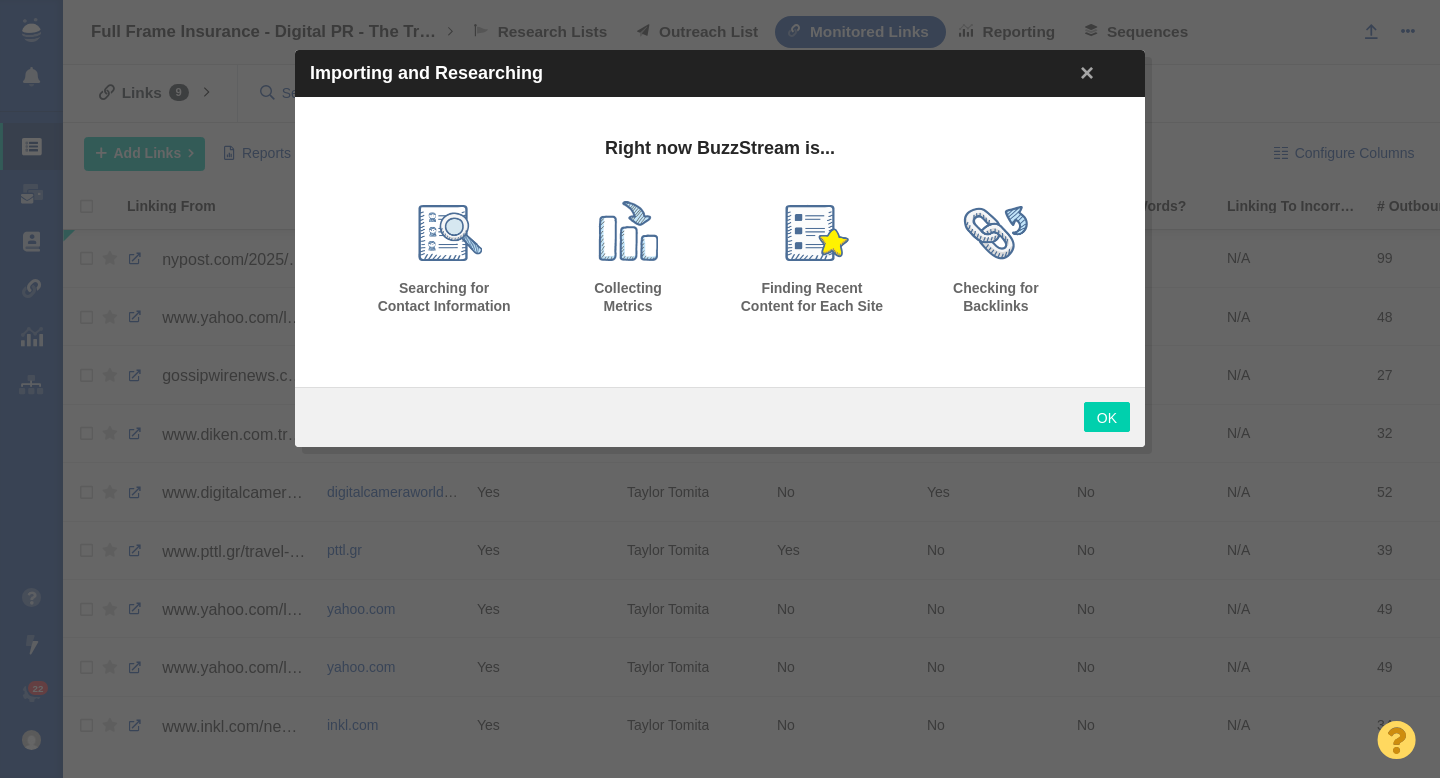 click on "OK" at bounding box center [1107, 417] 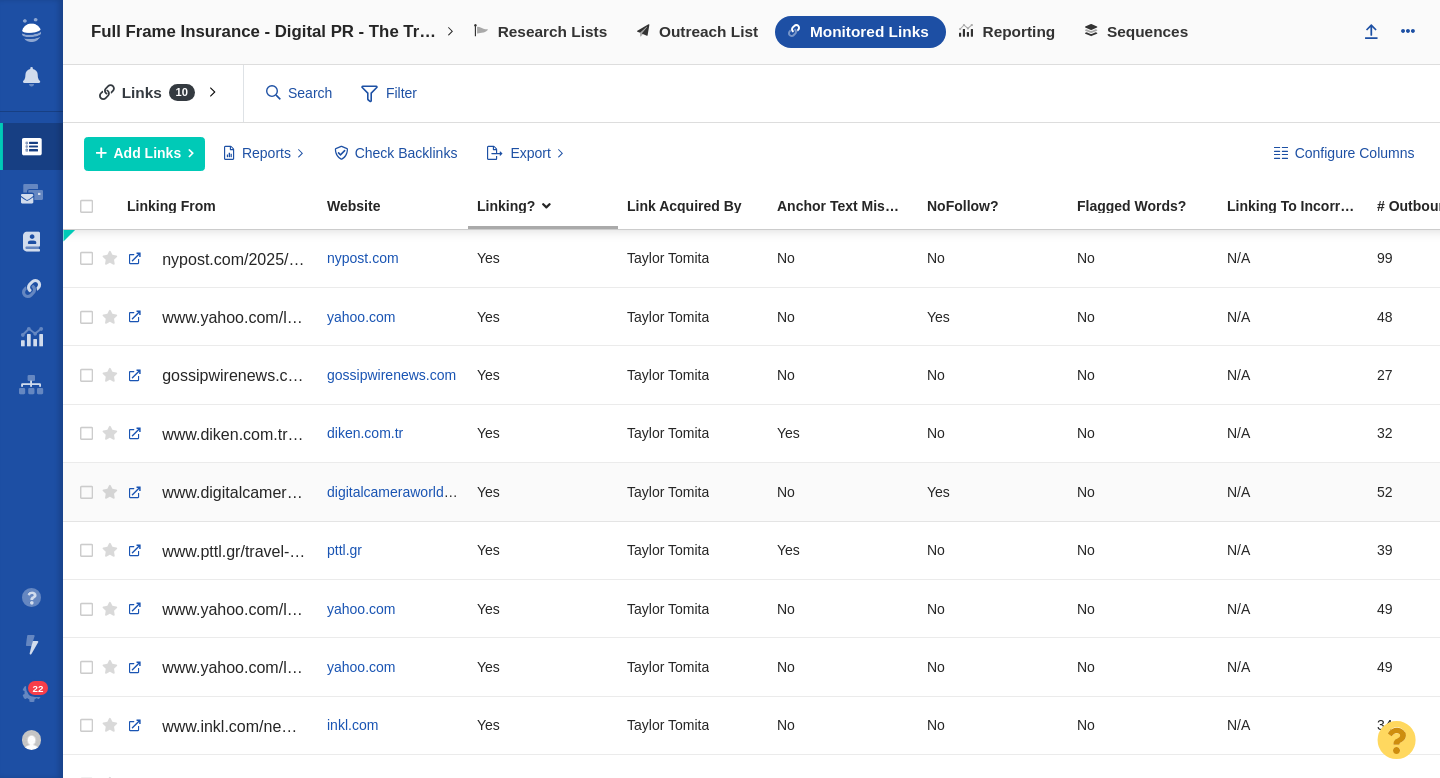 scroll, scrollTop: 35, scrollLeft: 0, axis: vertical 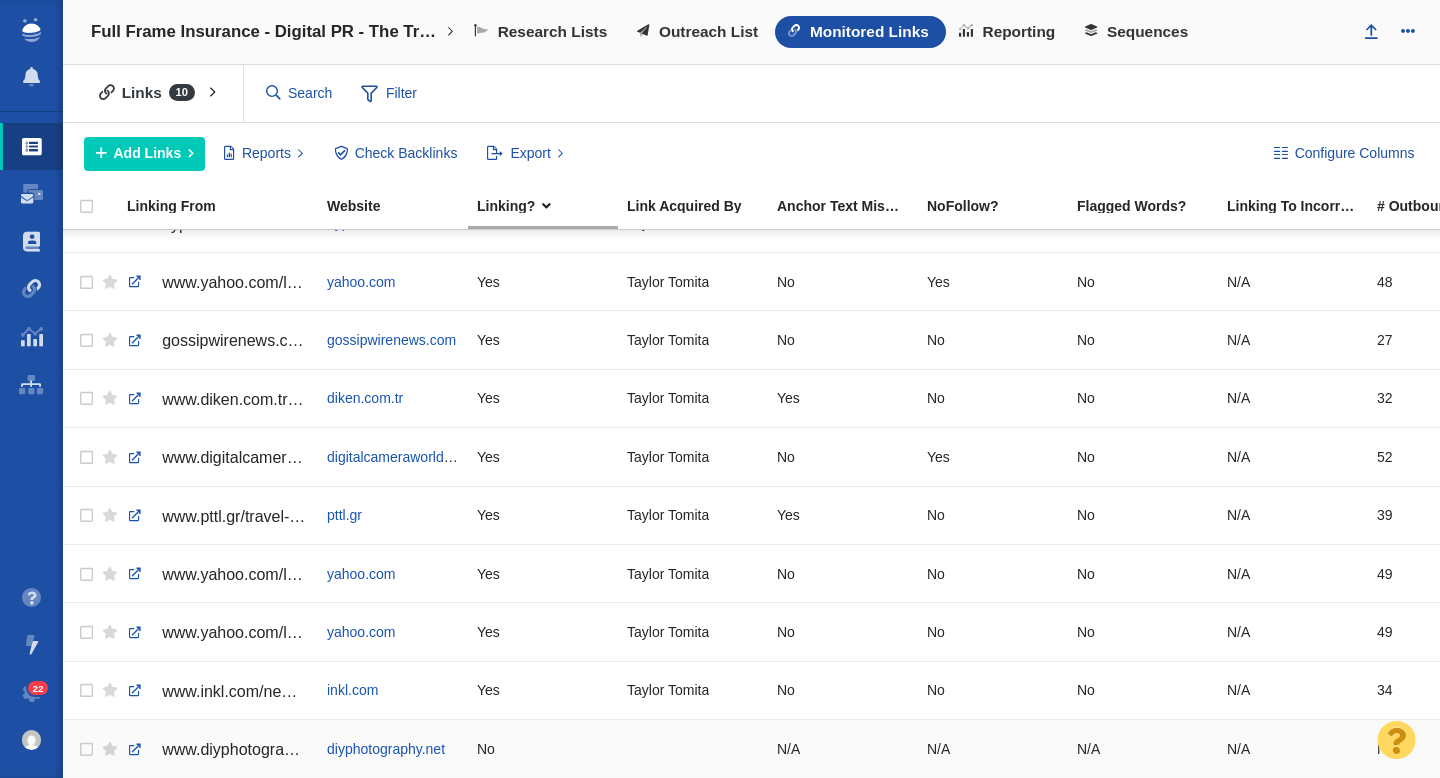 click on "www.diyphotography.net/fake-pictures-ruining-travel-photography/" at bounding box center (395, 749) 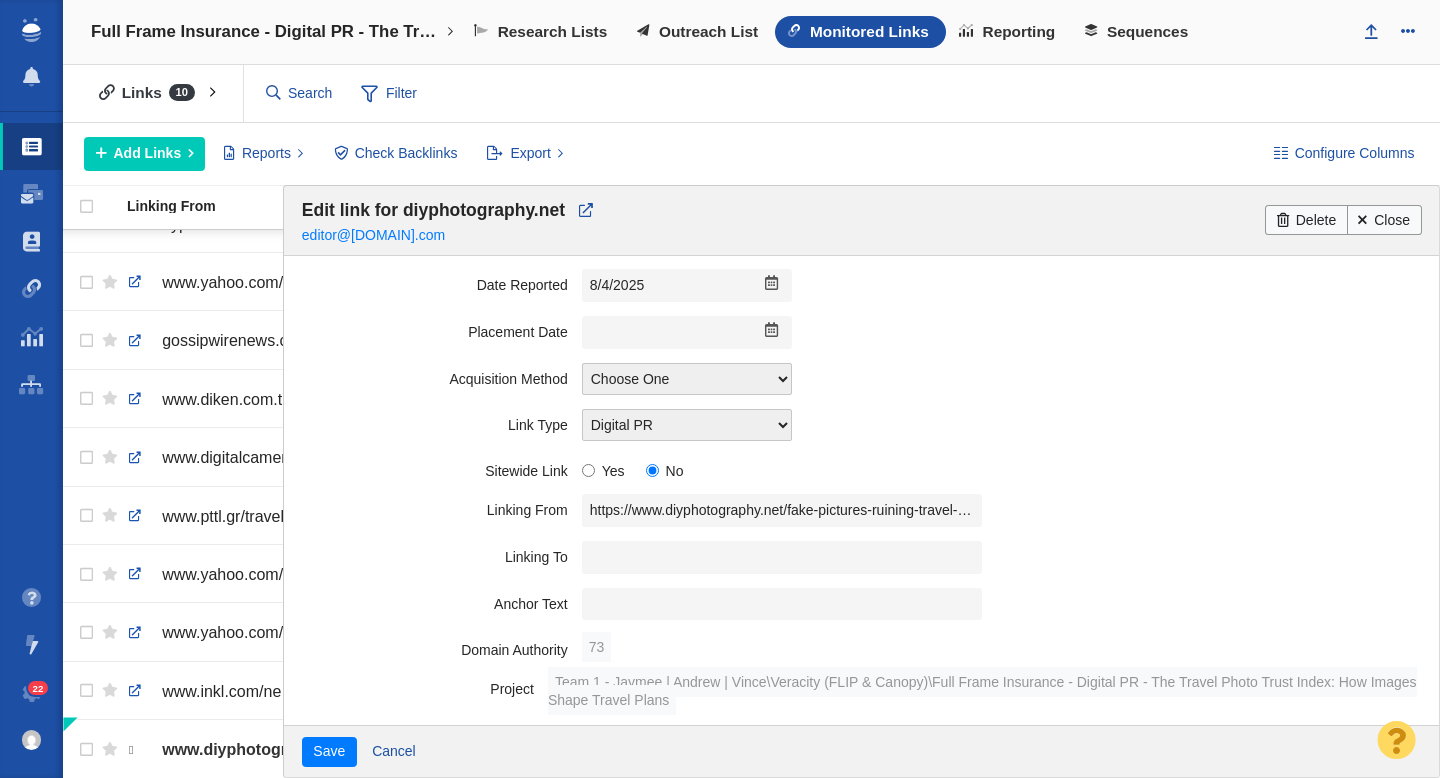 scroll, scrollTop: 187, scrollLeft: 0, axis: vertical 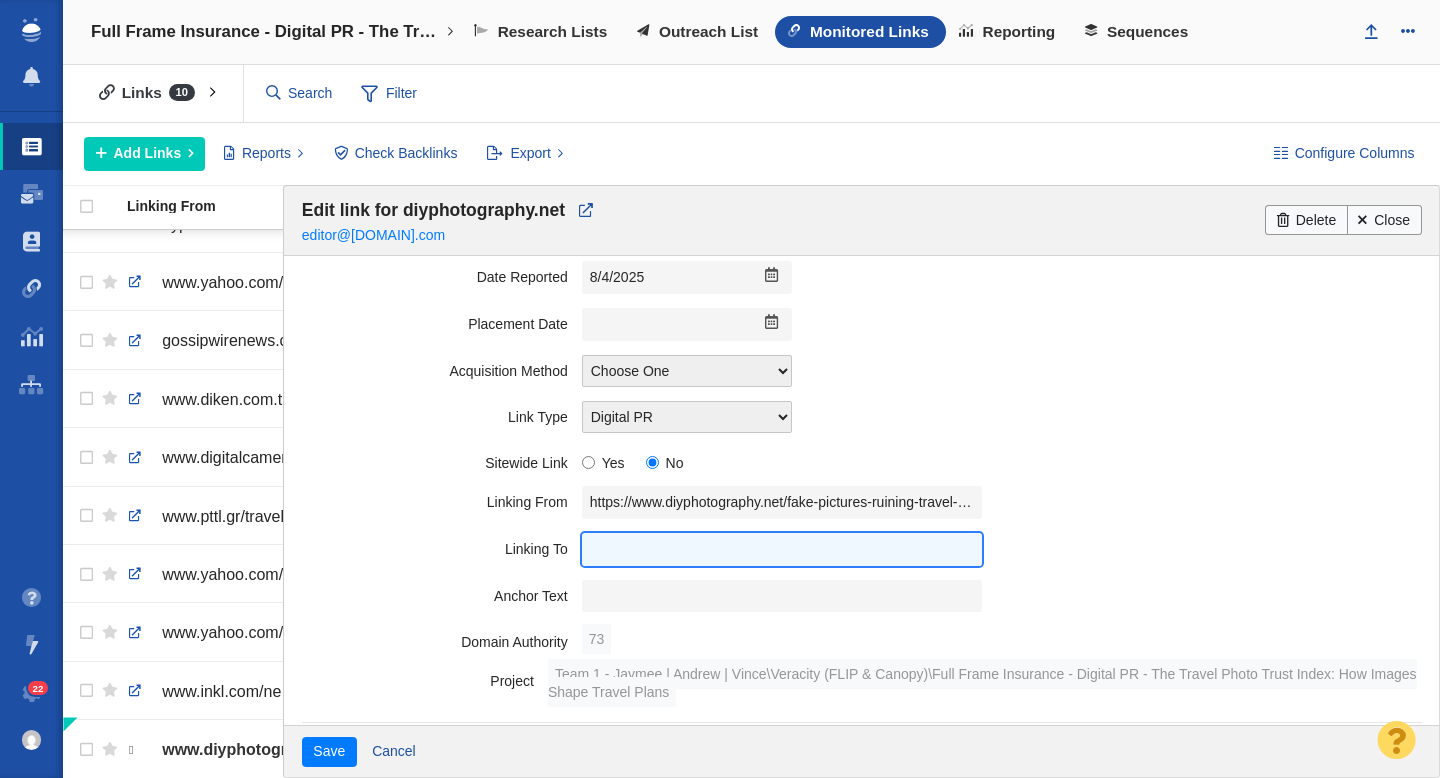 click at bounding box center (782, 549) 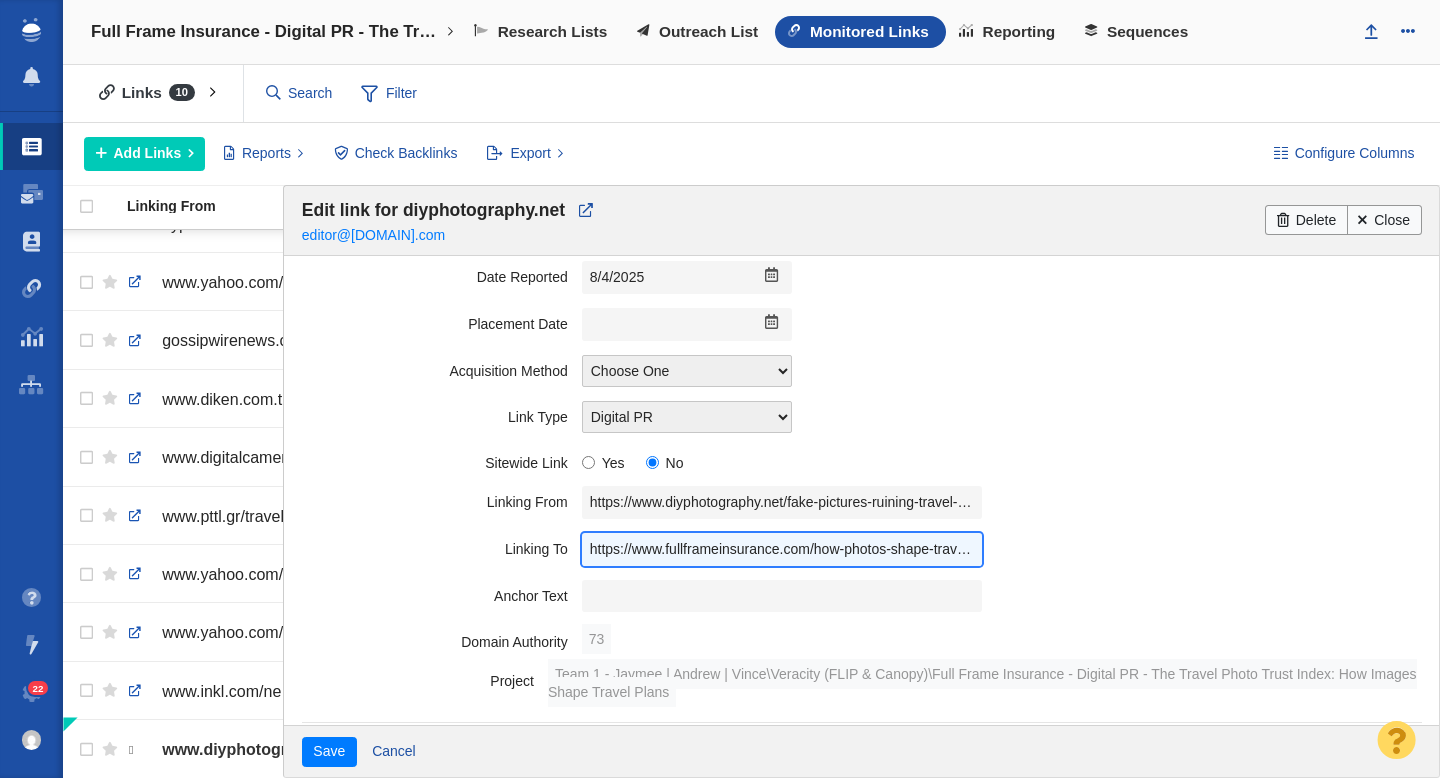 scroll, scrollTop: 0, scrollLeft: 32, axis: horizontal 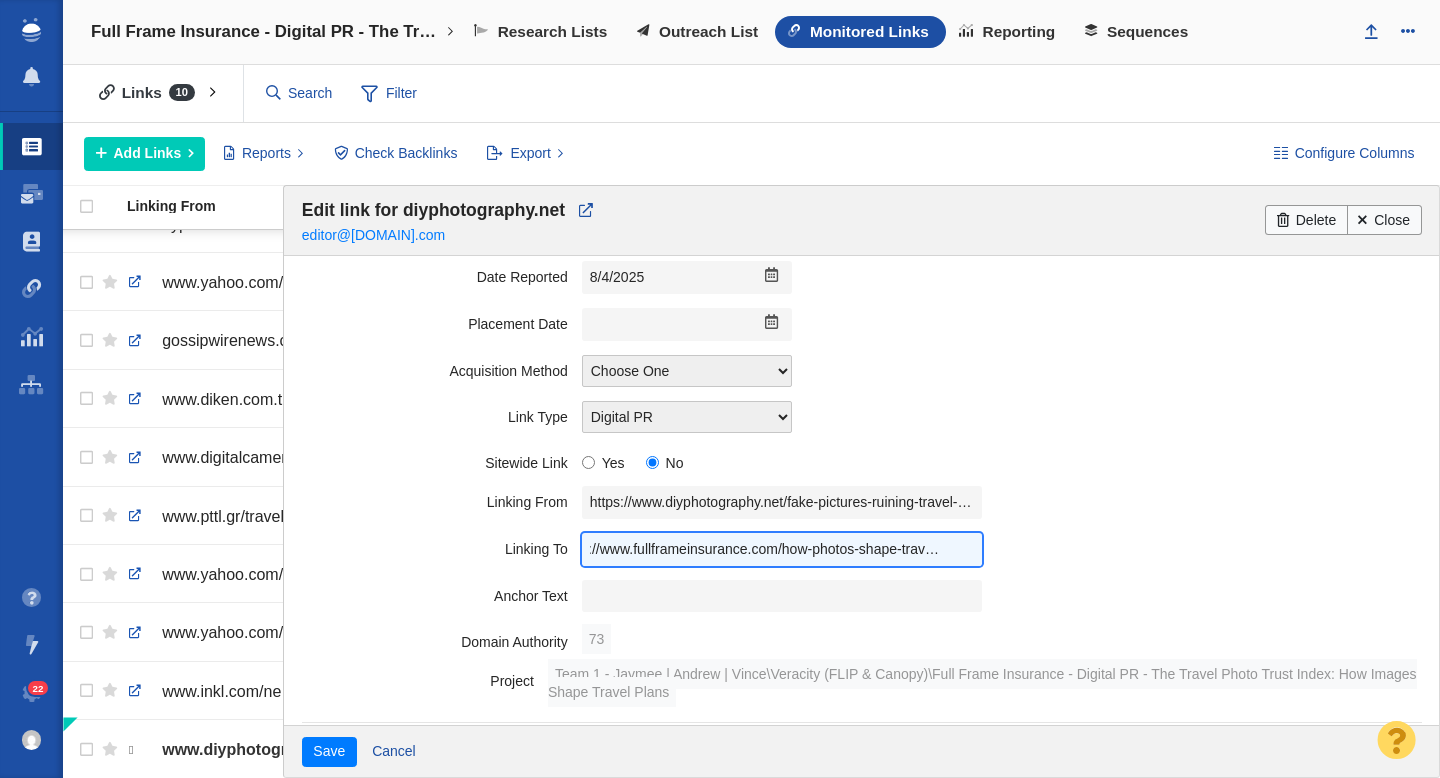 type on "https://www.fullframeinsurance.com/how-photos-shape-travel-plans" 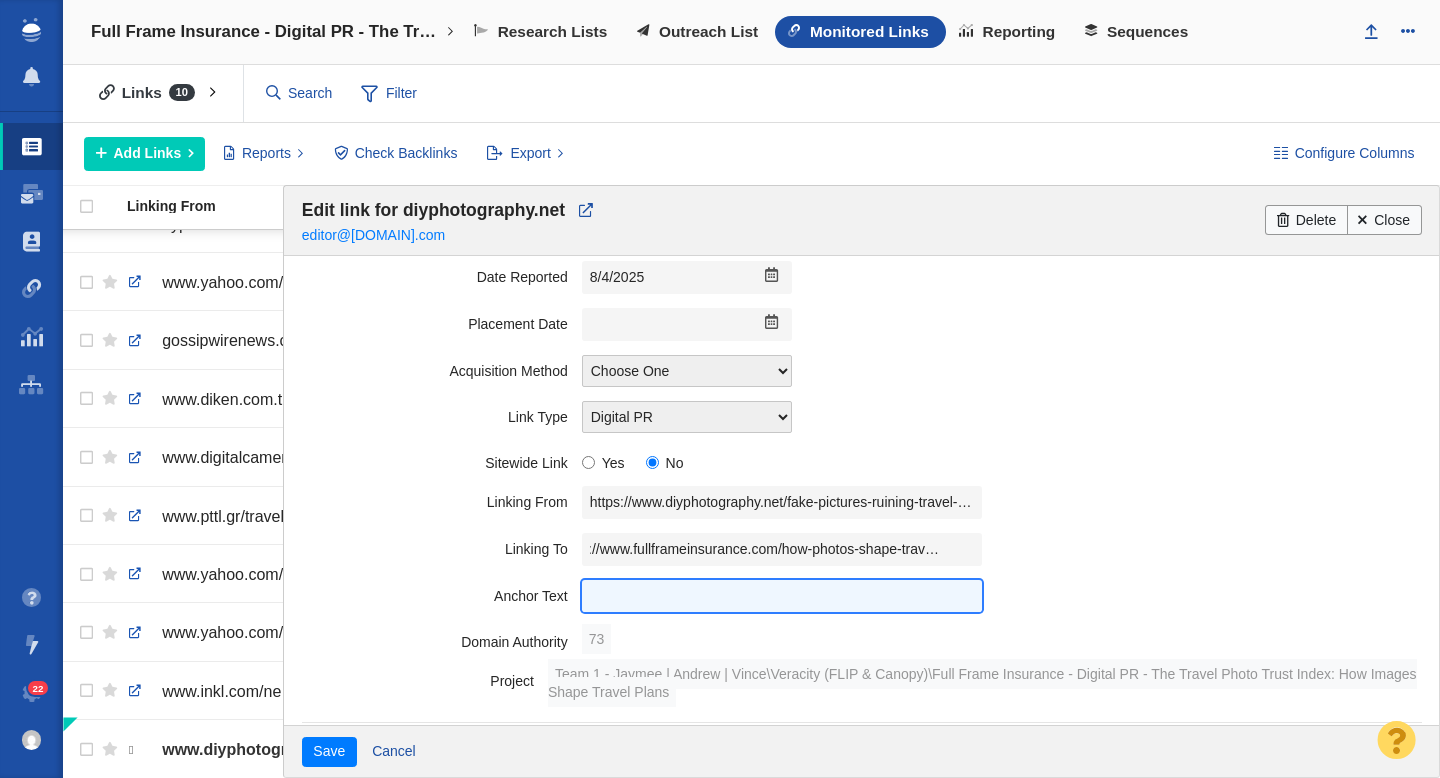 click at bounding box center (782, 596) 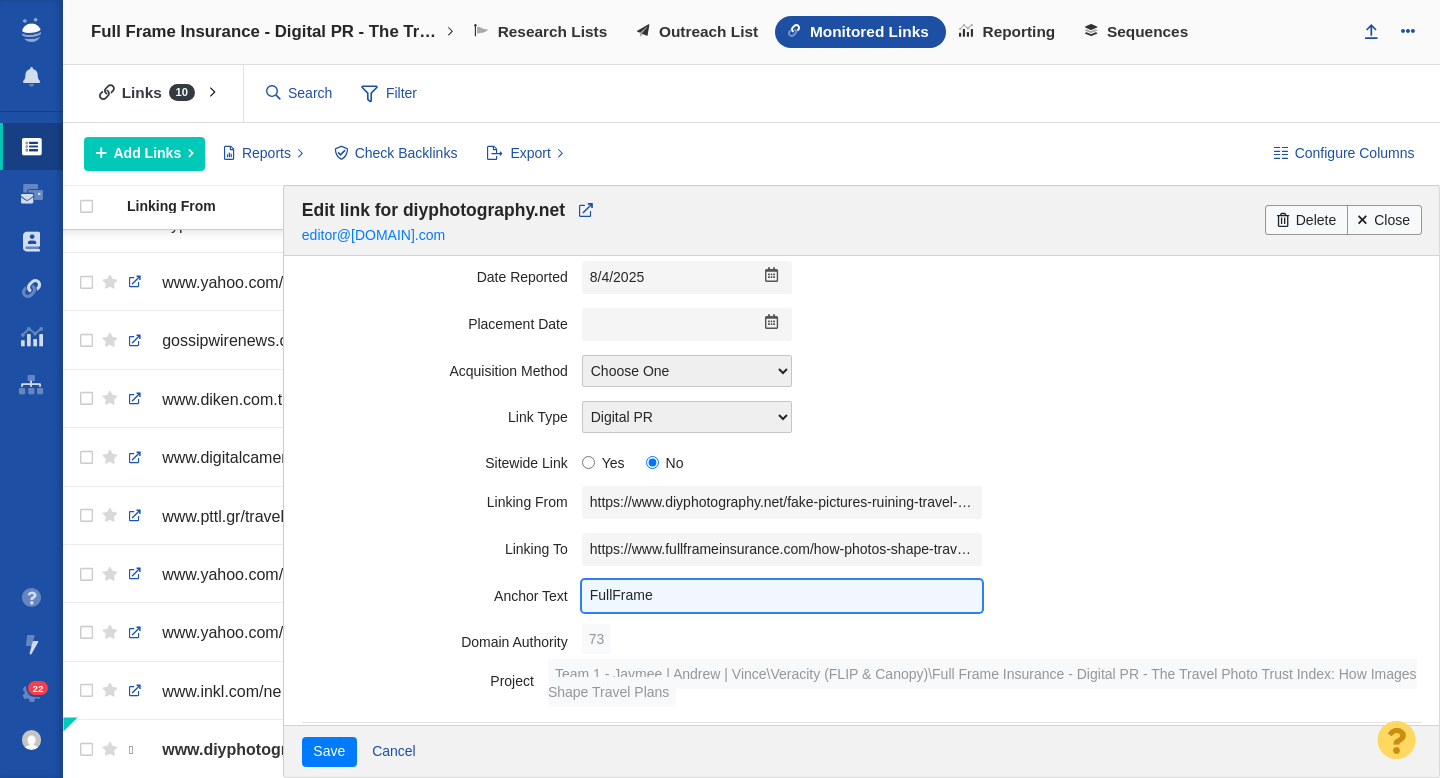 type on "FullFrame" 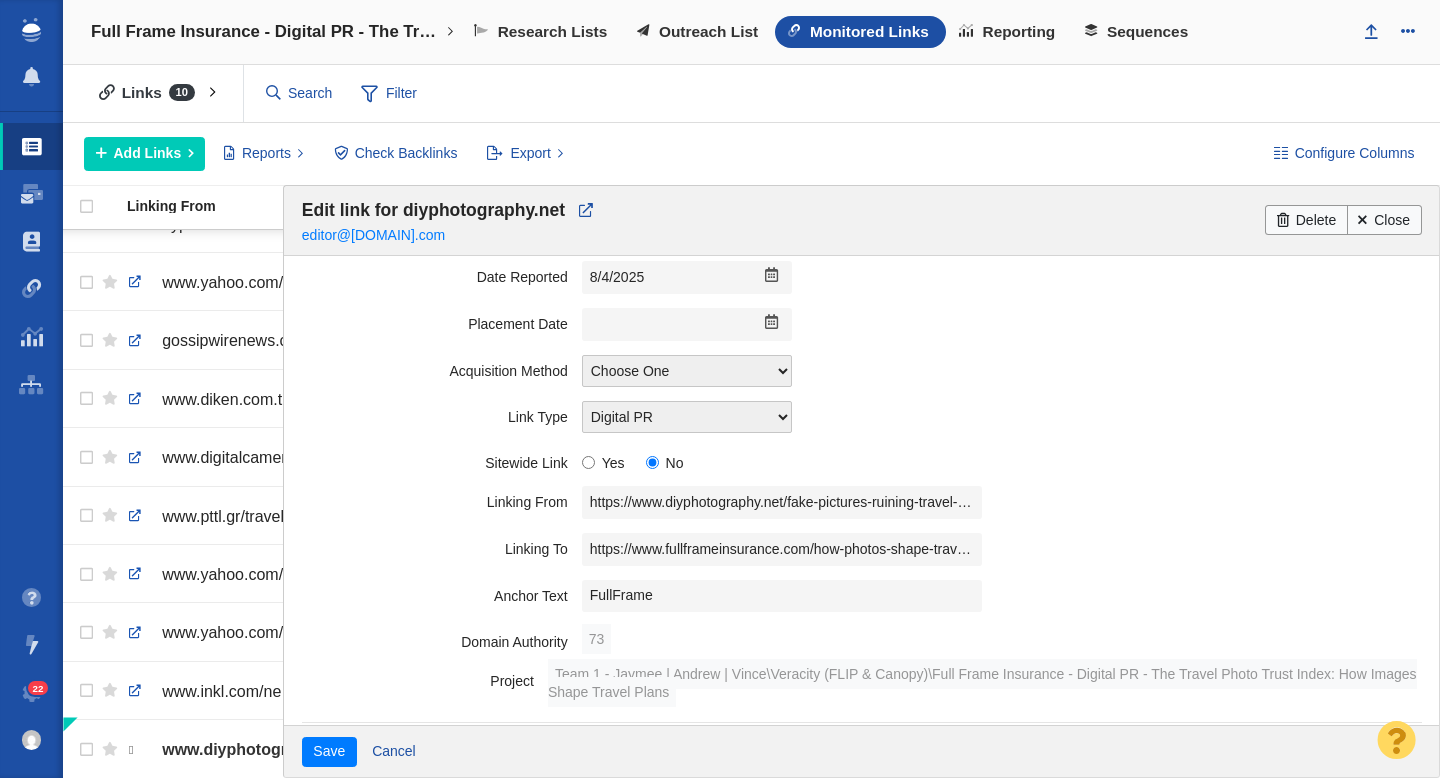 click on "Anchor Text" at bounding box center [442, 592] 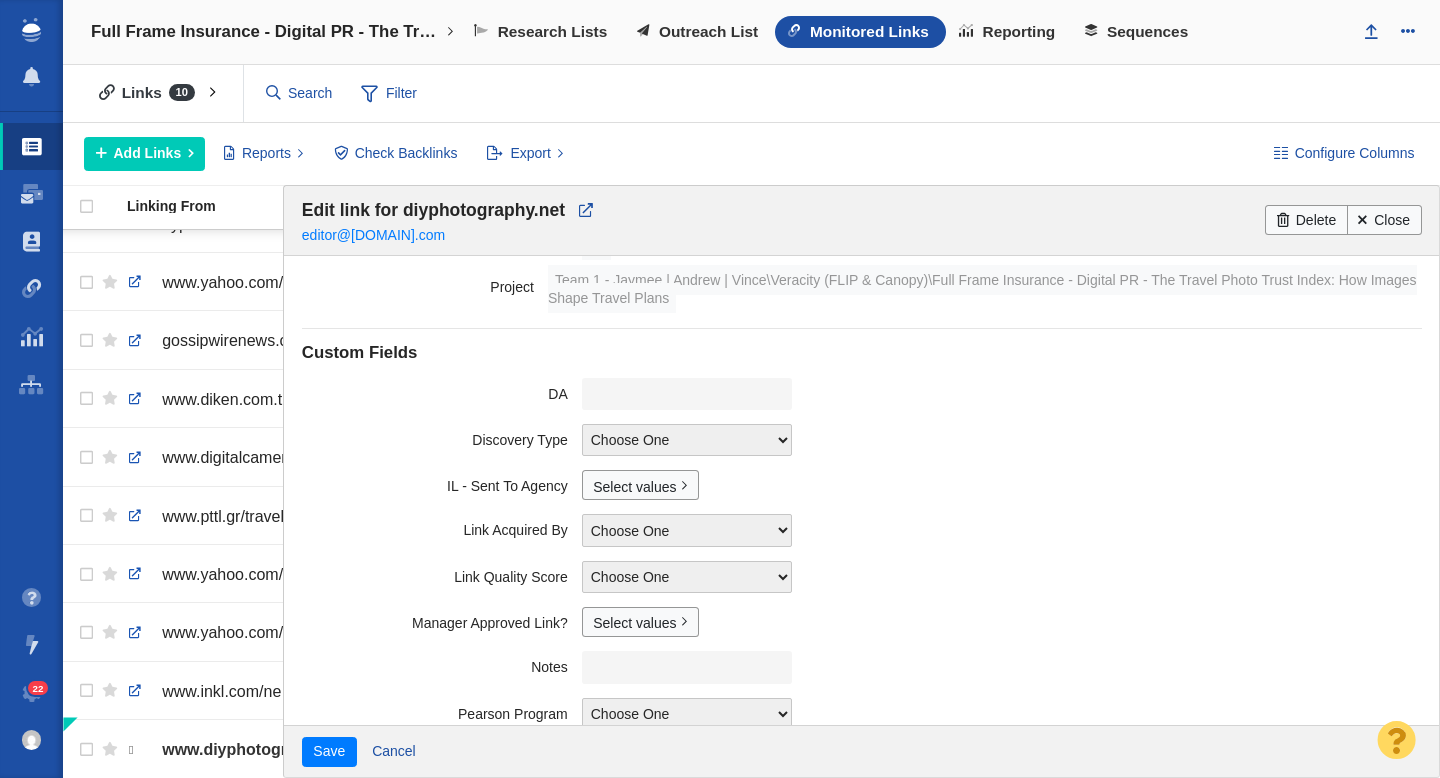 scroll, scrollTop: 597, scrollLeft: 0, axis: vertical 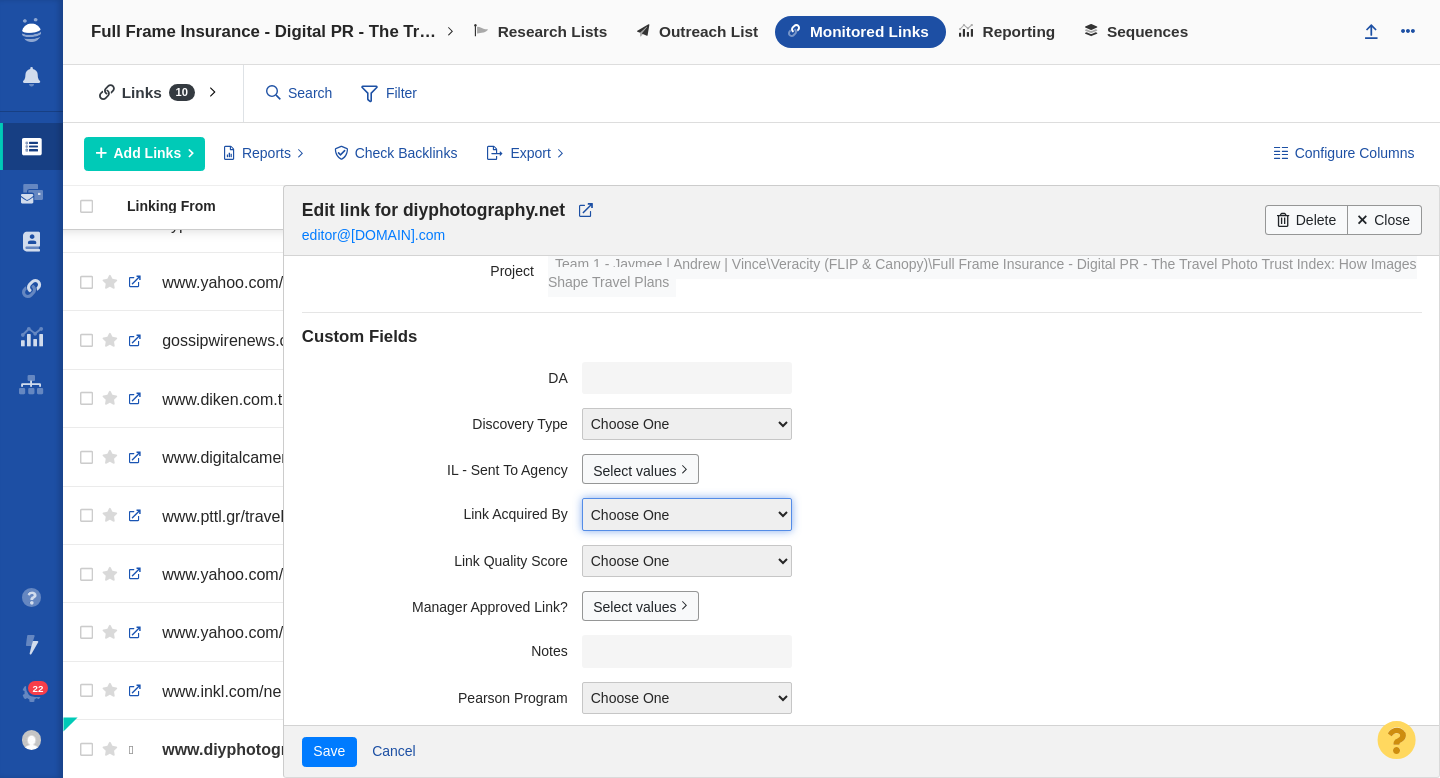 click on "Choose One
[FIRST] [LAST]
[FIRST] [LAST]
[FIRST] [LAST]
[FIRST] [LAST]-[LAST]
[FIRST] [LAST]
[FIRST] [LAST]
[FIRST] [LAST]
[FIRST] [LAST]
[FIRST] [LAST]
[FIRST] [LAST]
[FIRST] [LAST]
[FIRST] [LAST]
[FIRST] [LAST]
[FIRST] [LAST]
[FIRST] [LAST]
[FIRST] [LAST]
[FIRST] [LAST]
[FIRST] [LAST]
[FIRST] [LAST]
[FIRST] [LAST]
[FIRST] [LAST]
[FIRST] [LAST]
[FIRST] [LAST]
[FIRST] [LAST]
[FIRST] [LAST]
[FIRST] [LAST]
[FIRST] [LAST]
[FIRST] [LAST]
[FIRST] [LAST]
[FIRST] [LAST]
[FIRST] [LAST]
[FIRST] [LAST]
[FIRST] [LAST]" at bounding box center (687, 514) 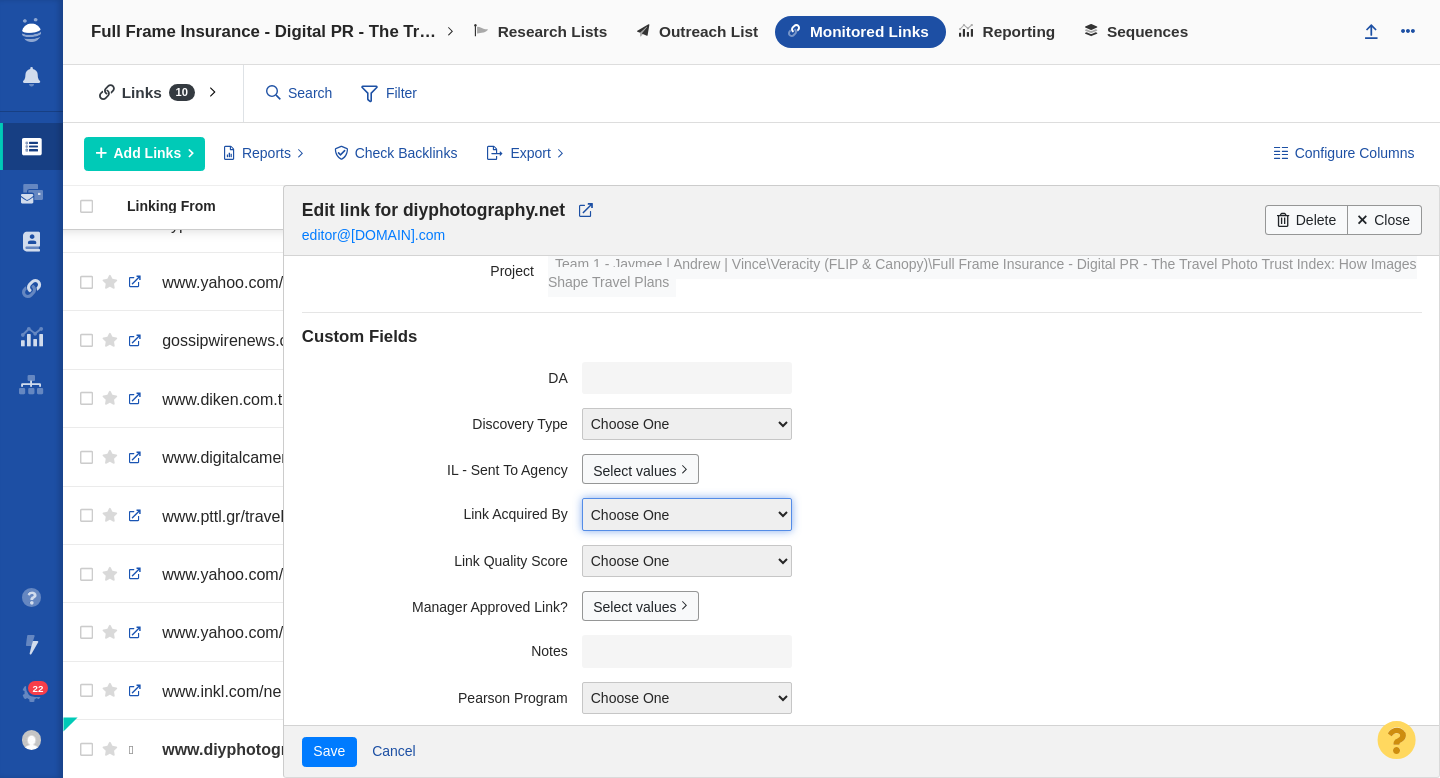 select on "31" 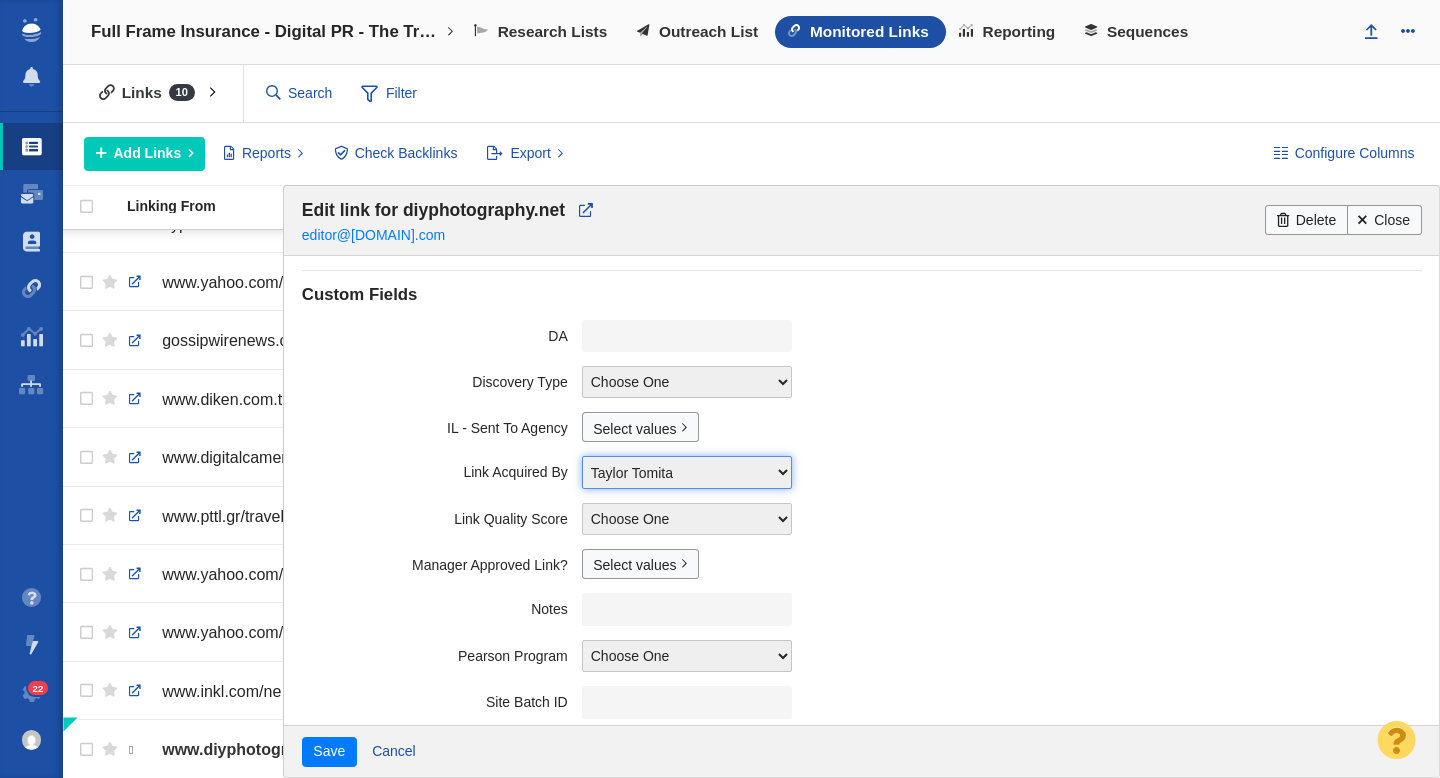 scroll, scrollTop: 657, scrollLeft: 0, axis: vertical 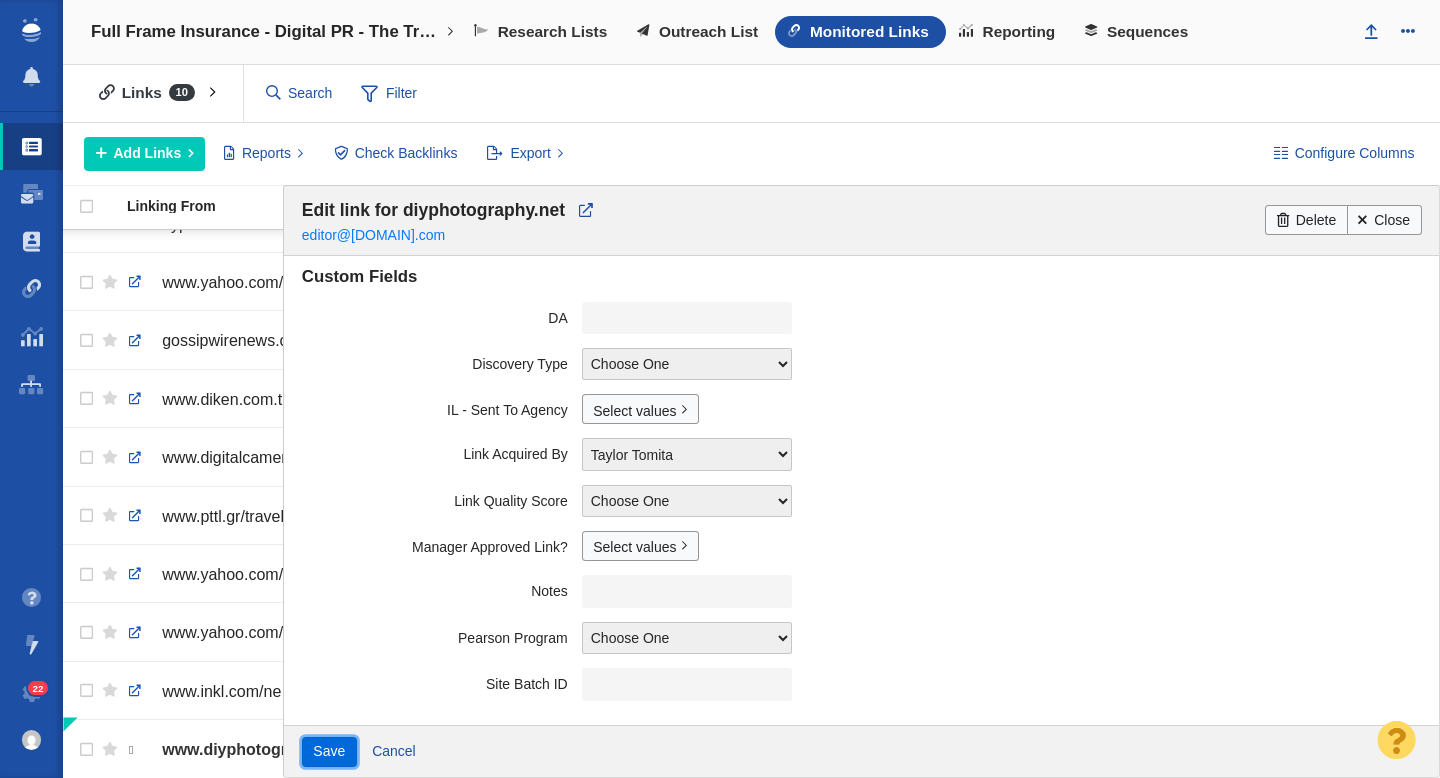 click on "Save" at bounding box center (329, 752) 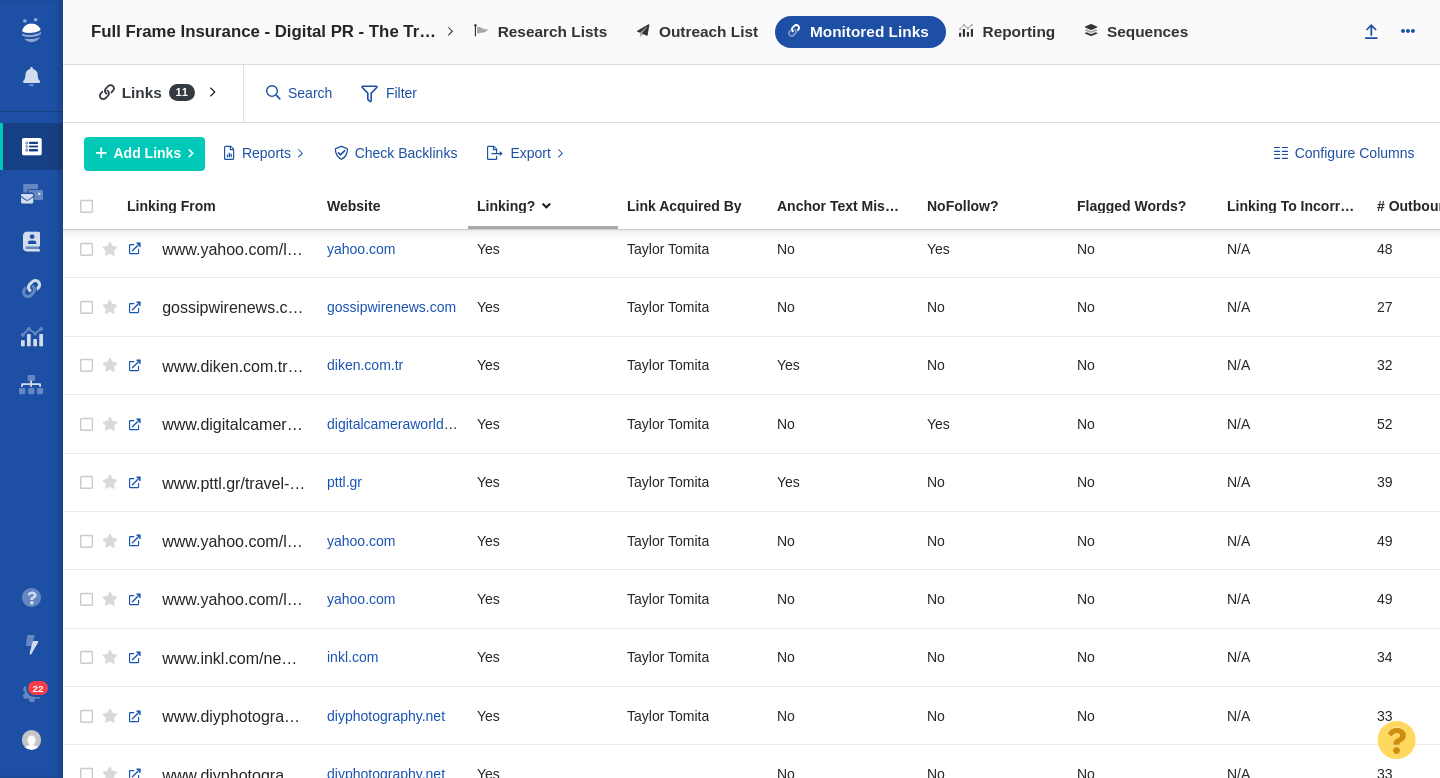 scroll, scrollTop: 94, scrollLeft: 0, axis: vertical 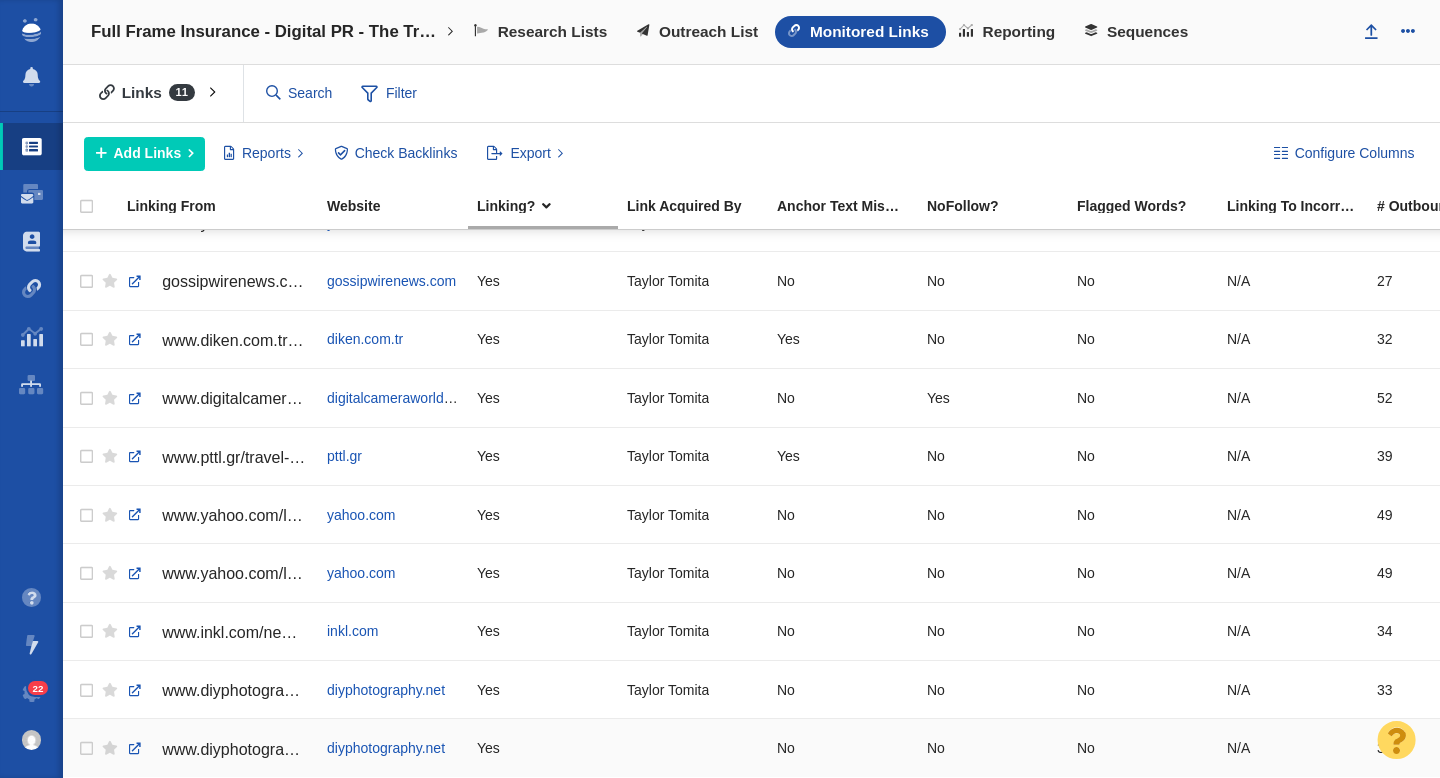 click at bounding box center [693, 747] 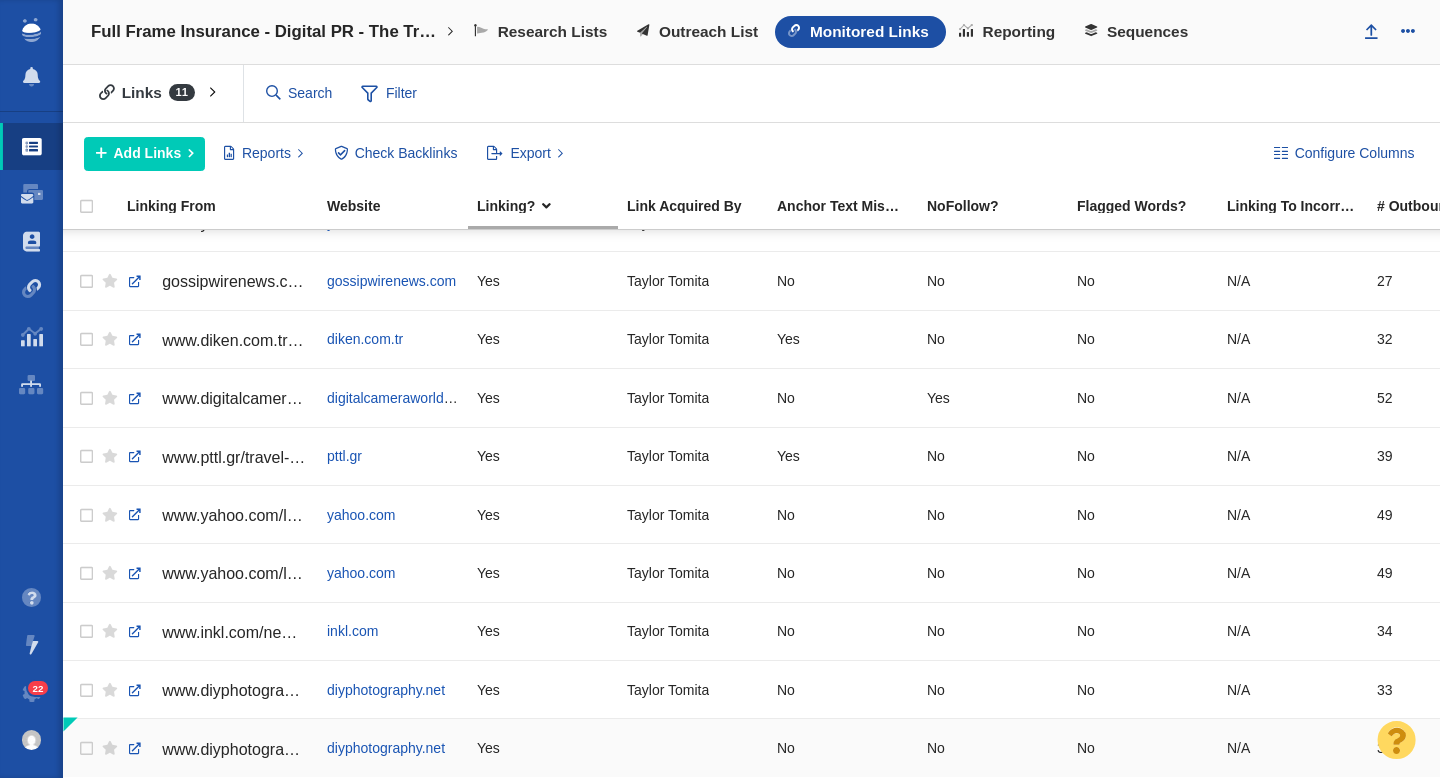 scroll, scrollTop: 158, scrollLeft: 0, axis: vertical 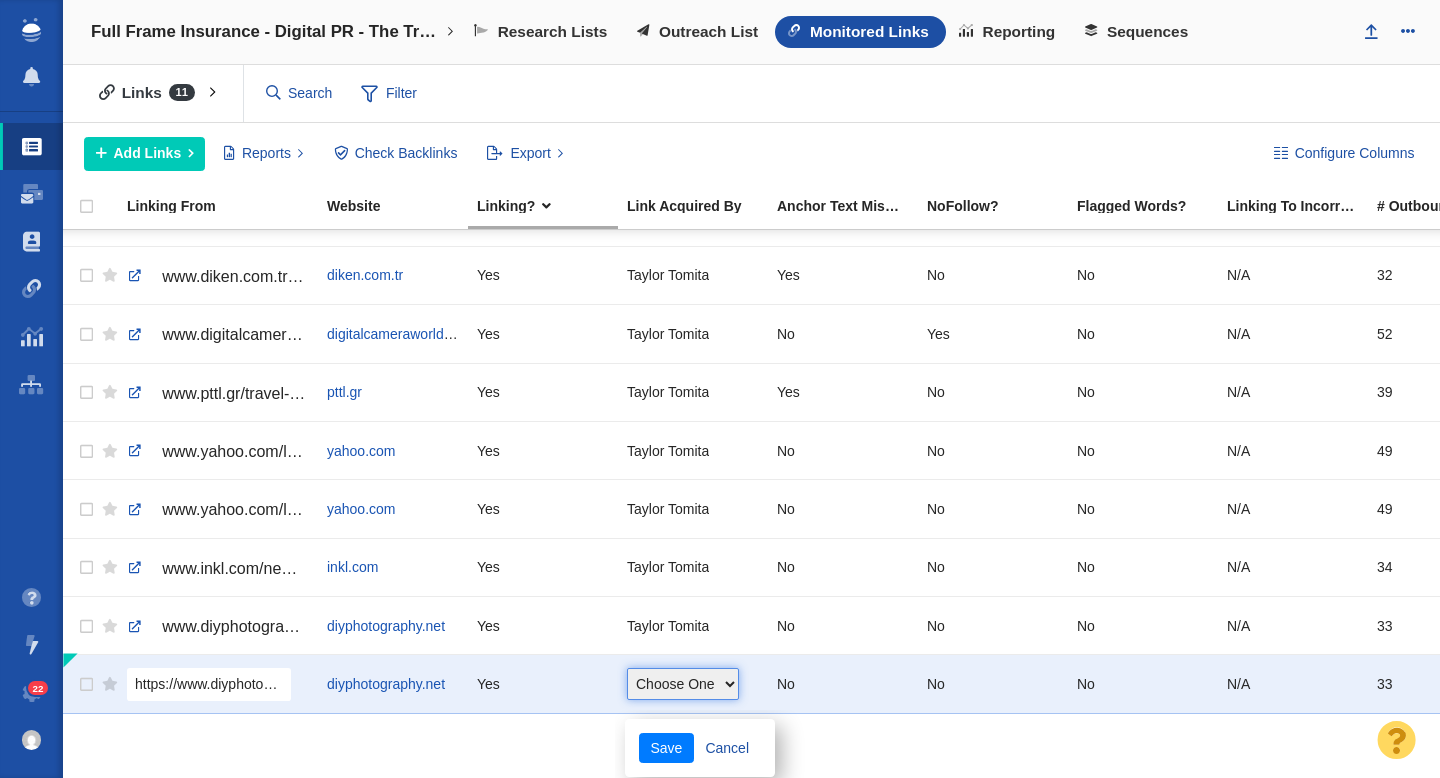 click on "Choose One
[FIRST] [LAST]
[FIRST] [LAST]
[FIRST] [LAST]
[FIRST] [LAST]-[LAST]
[FIRST] [LAST]
[FIRST] [LAST]
[FIRST] [LAST]
[FIRST] [LAST]
[FIRST] [LAST]
[FIRST] [LAST]
[FIRST] [LAST]
[FIRST] [LAST]
[FIRST] [LAST]
[FIRST] [LAST]
[FIRST] [LAST]
[FIRST] [LAST]
[FIRST] [LAST]
[FIRST] [LAST]
[FIRST] [LAST]
[FIRST] [LAST]
[FIRST] [LAST]
[FIRST] [LAST]
[FIRST] [LAST]
[FIRST] [LAST]
[FIRST] [LAST]
[FIRST] [LAST]
[FIRST] [LAST]
[FIRST] [LAST]
[FIRST] [LAST]
[FIRST] [LAST]
[FIRST] [LAST]
[FIRST] [LAST]
[FIRST] [LAST]" at bounding box center [683, 684] 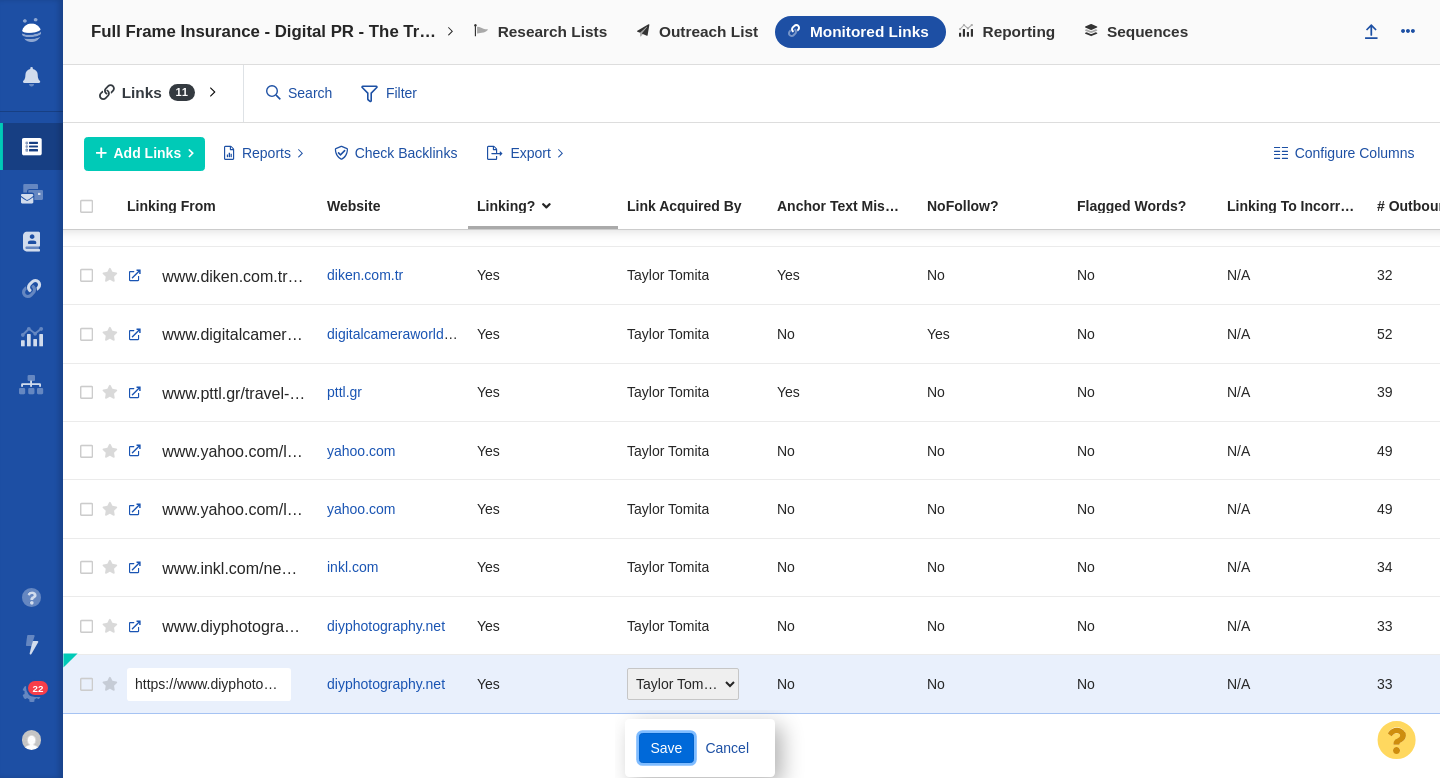 click on "Save" at bounding box center (666, 748) 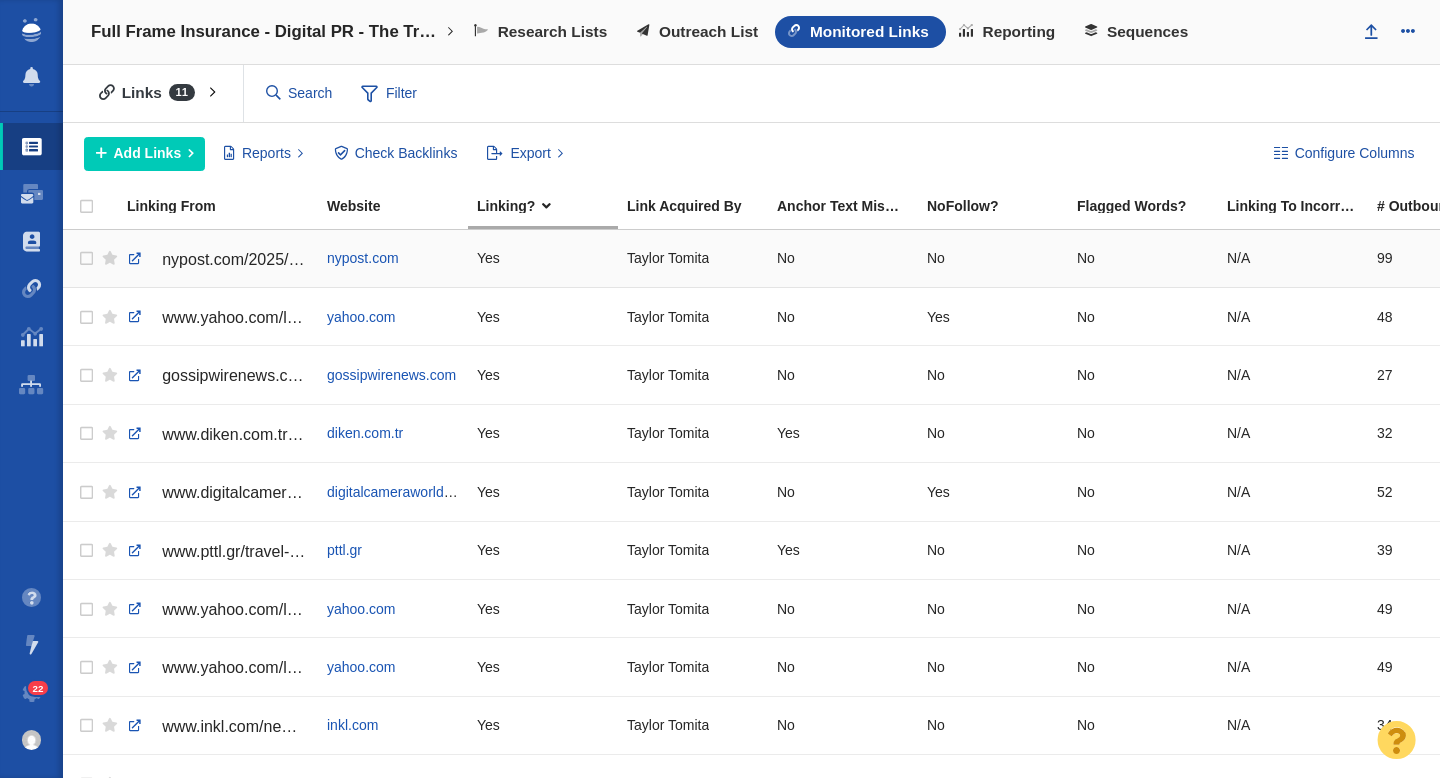 scroll, scrollTop: 0, scrollLeft: 87, axis: horizontal 